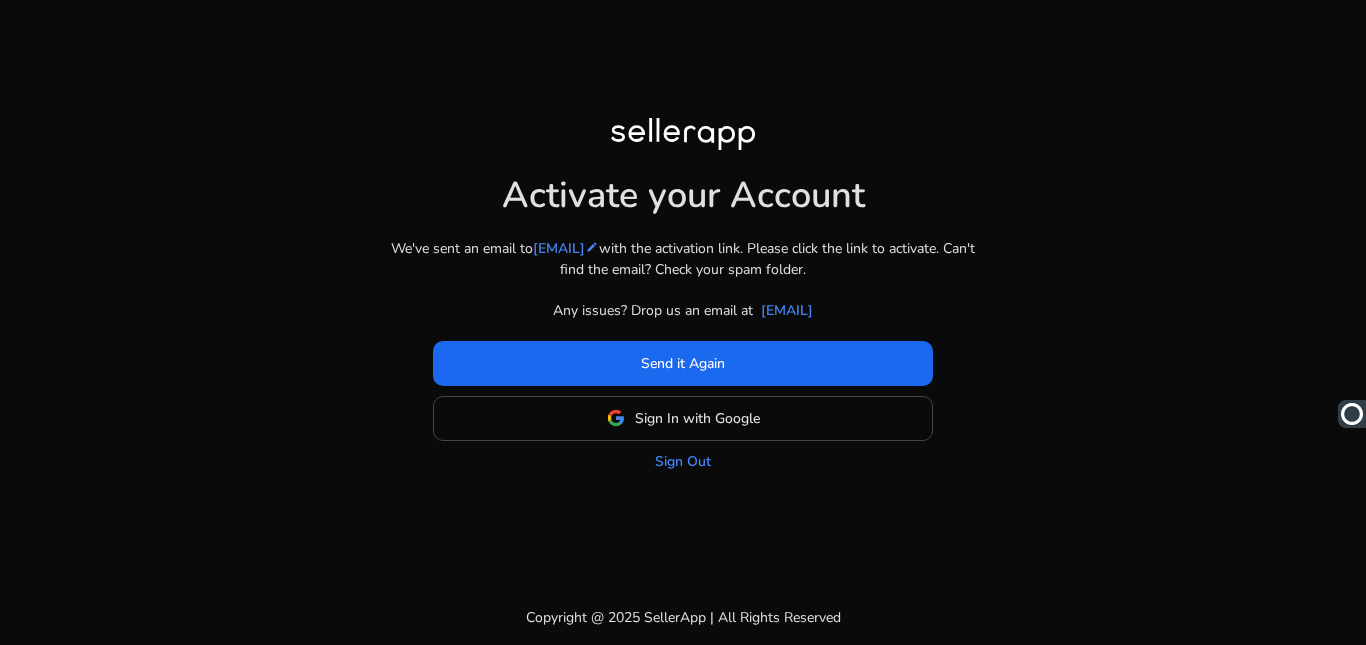 scroll, scrollTop: 0, scrollLeft: 0, axis: both 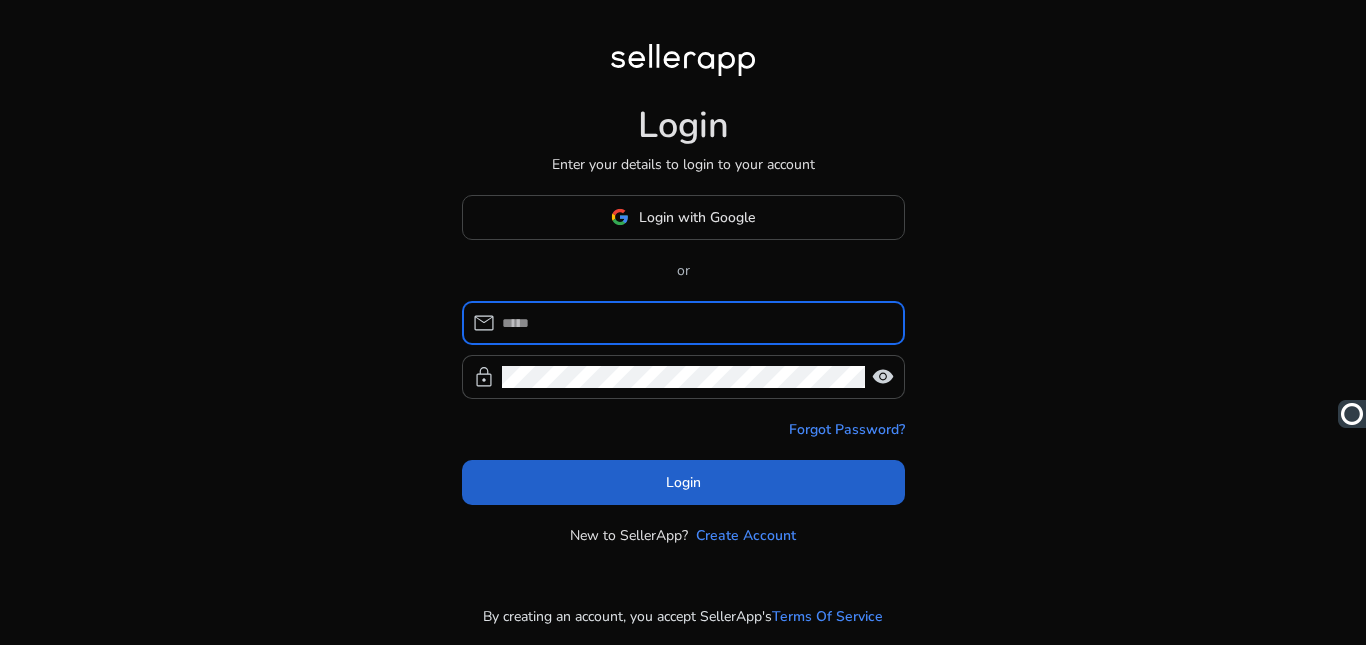 type on "**********" 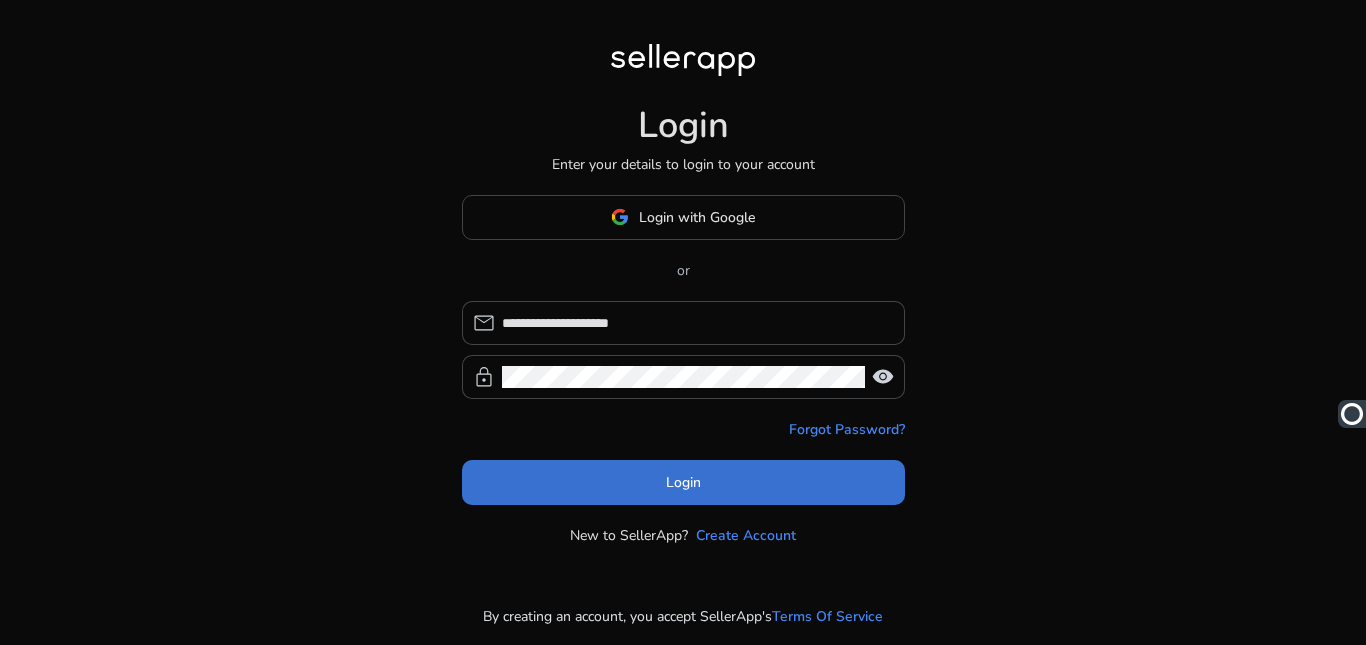 click at bounding box center (683, 482) 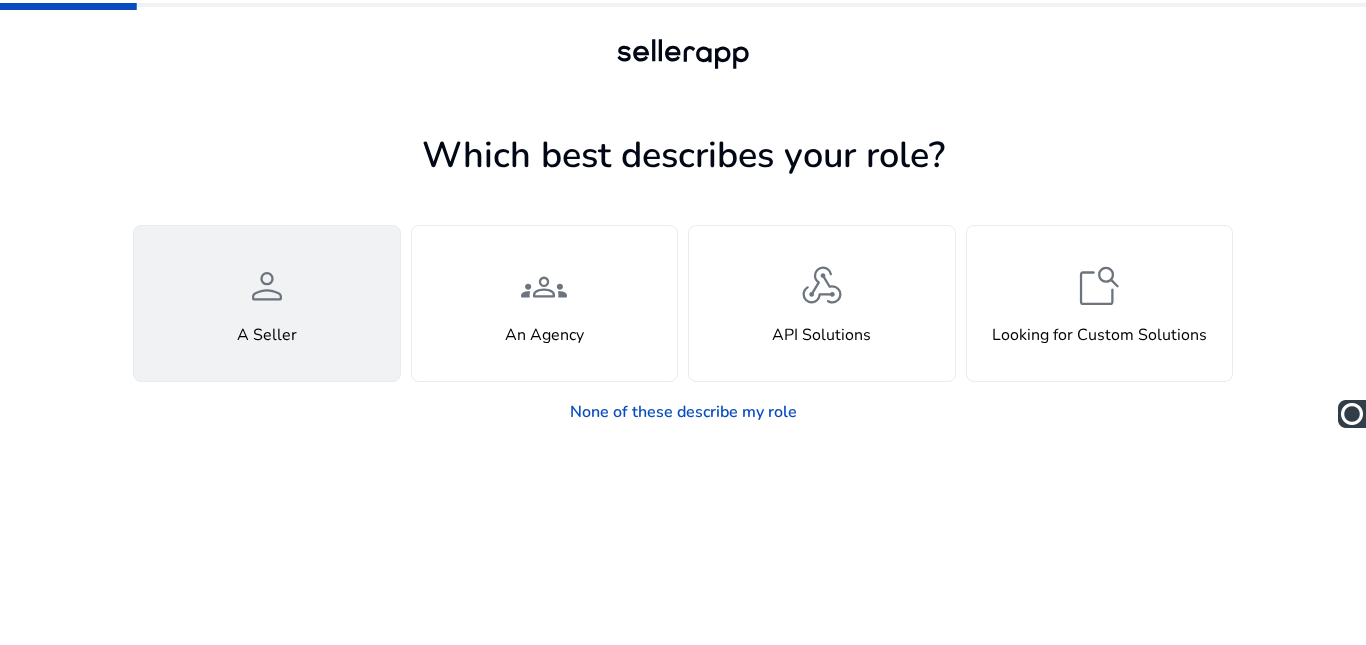 click on "person" 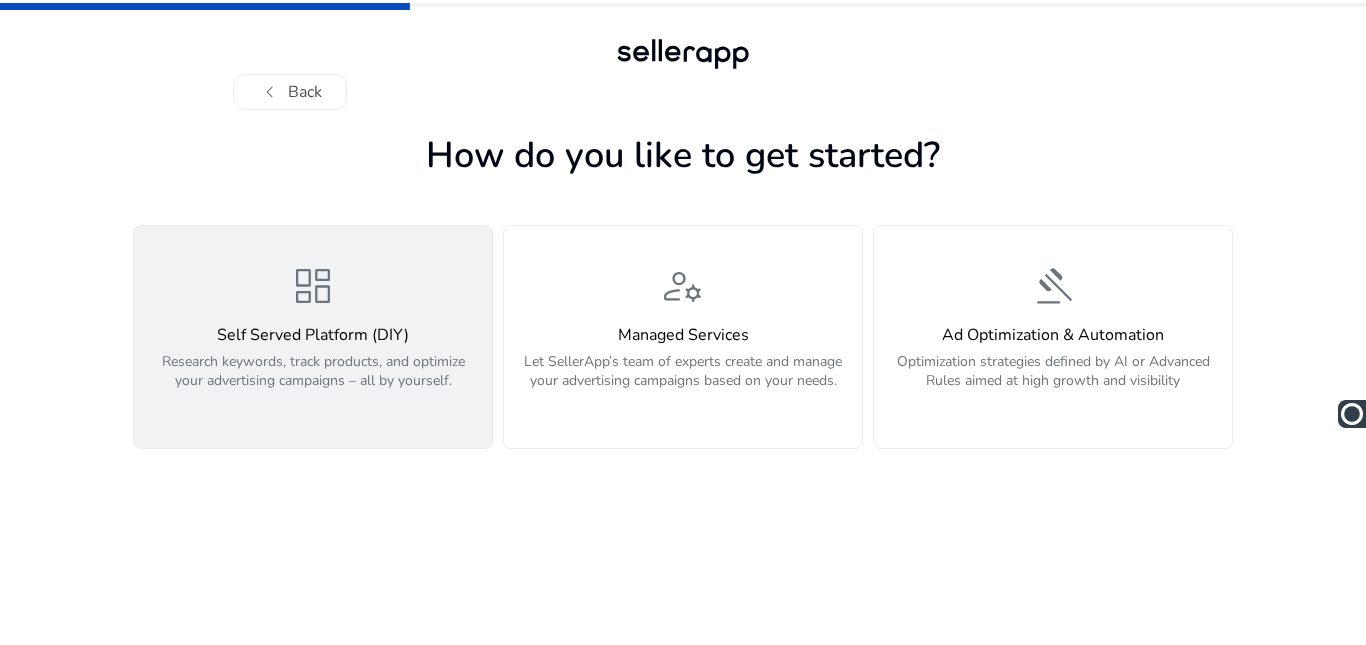 click on "Self Served Platform (DIY)  Research keywords, track products, and optimize your advertising campaigns – all by yourself." 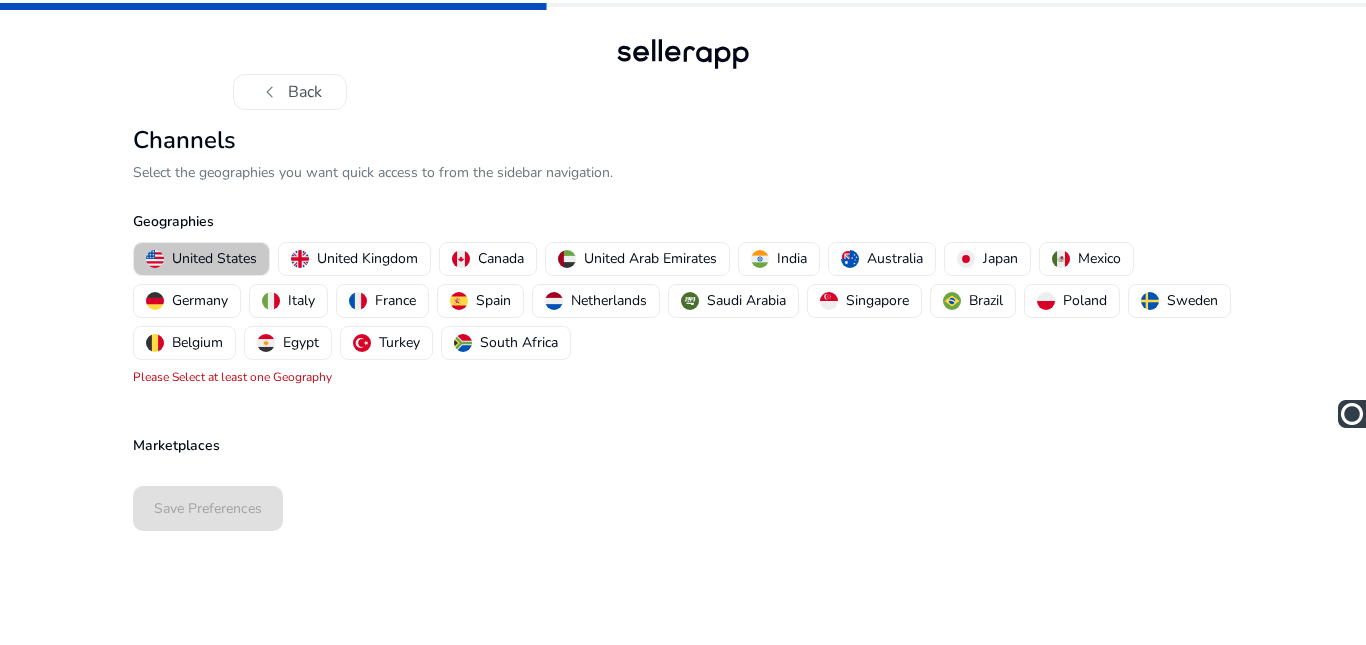click on "United States" at bounding box center (214, 258) 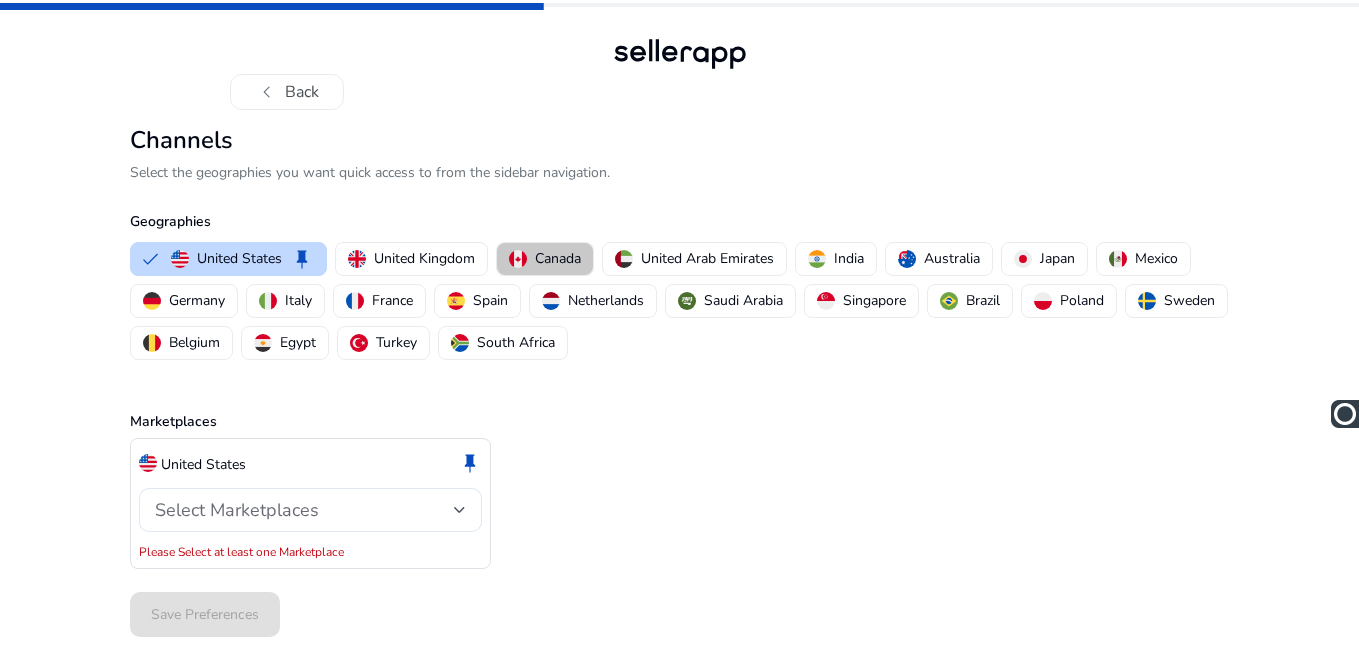 click on "Canada" at bounding box center [558, 258] 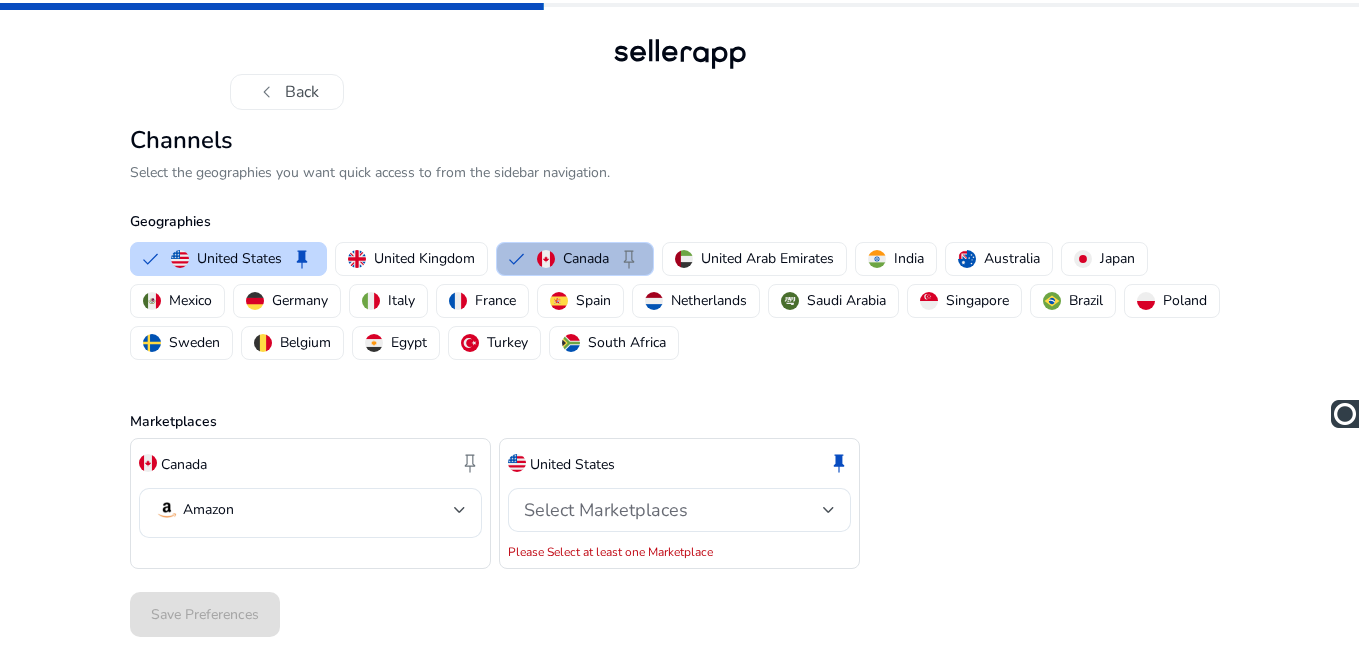 scroll, scrollTop: 1, scrollLeft: 0, axis: vertical 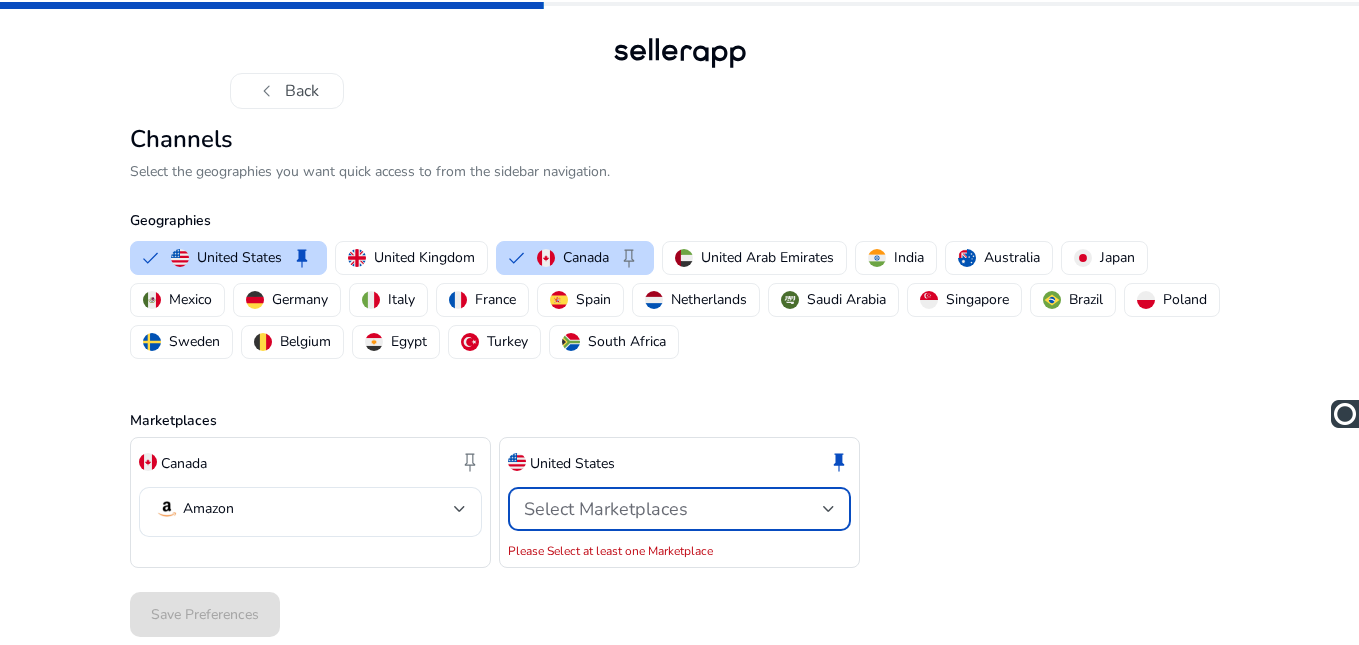 click at bounding box center [829, 509] 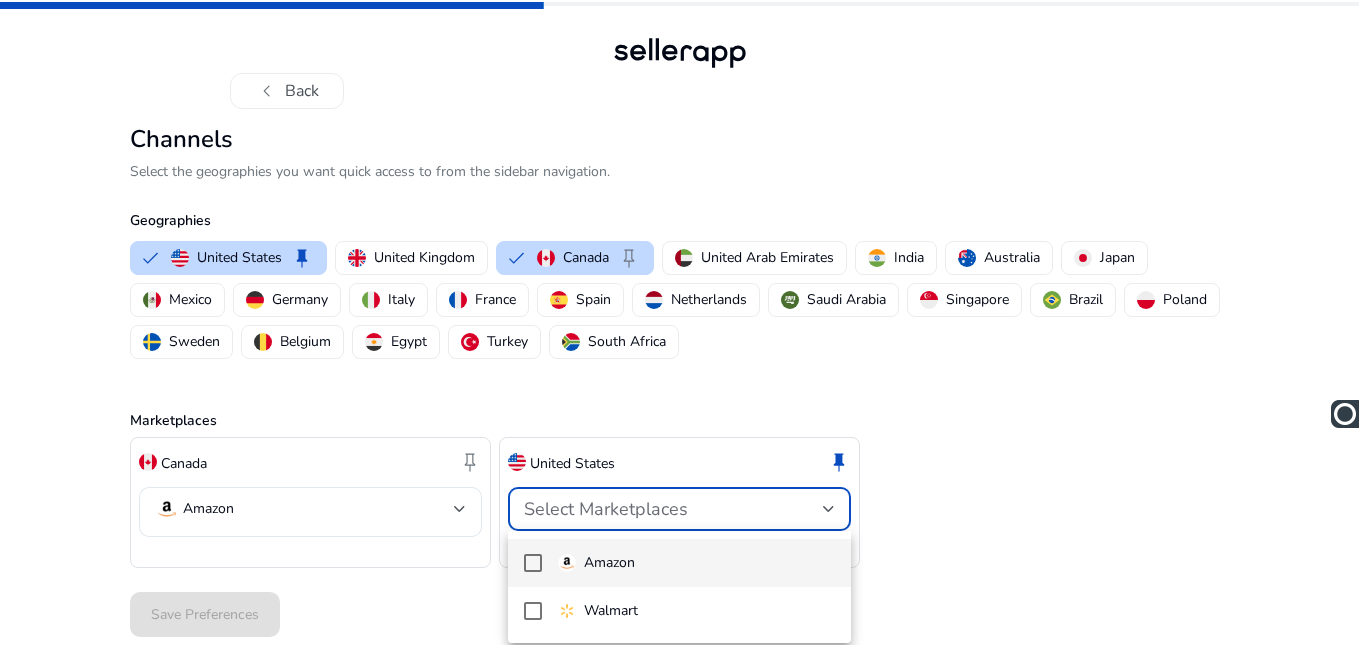 click at bounding box center (533, 563) 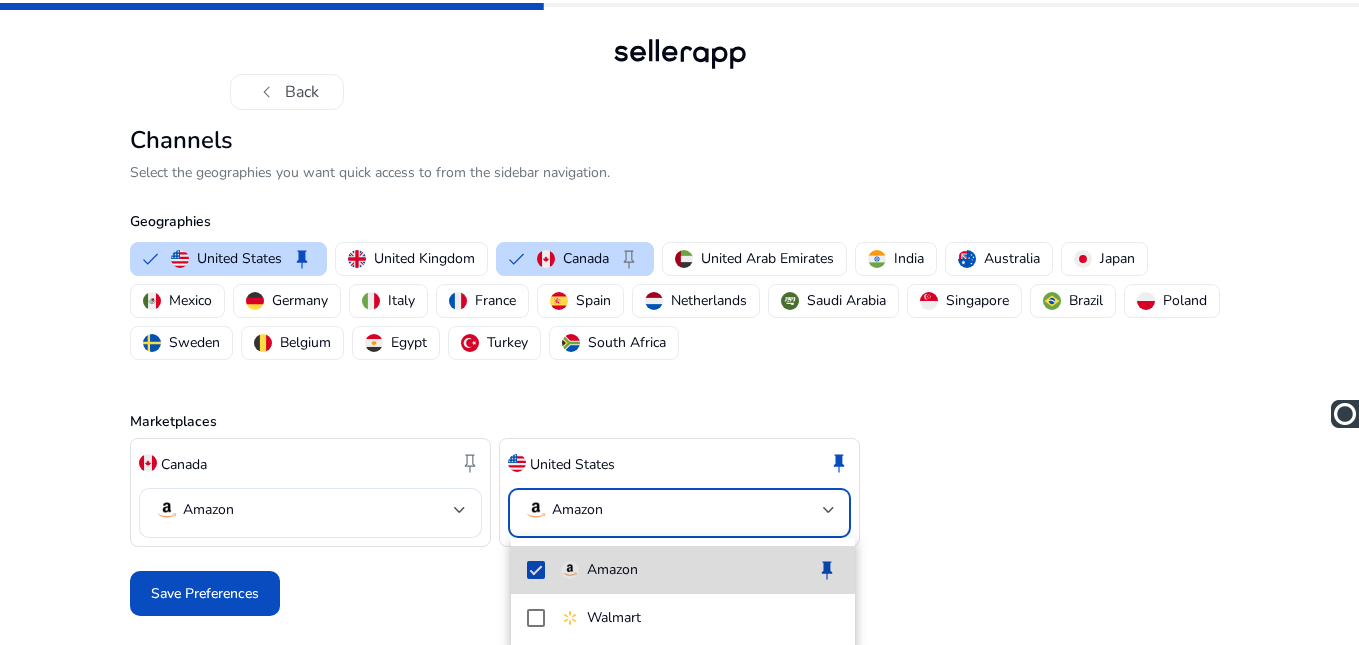 scroll, scrollTop: 0, scrollLeft: 0, axis: both 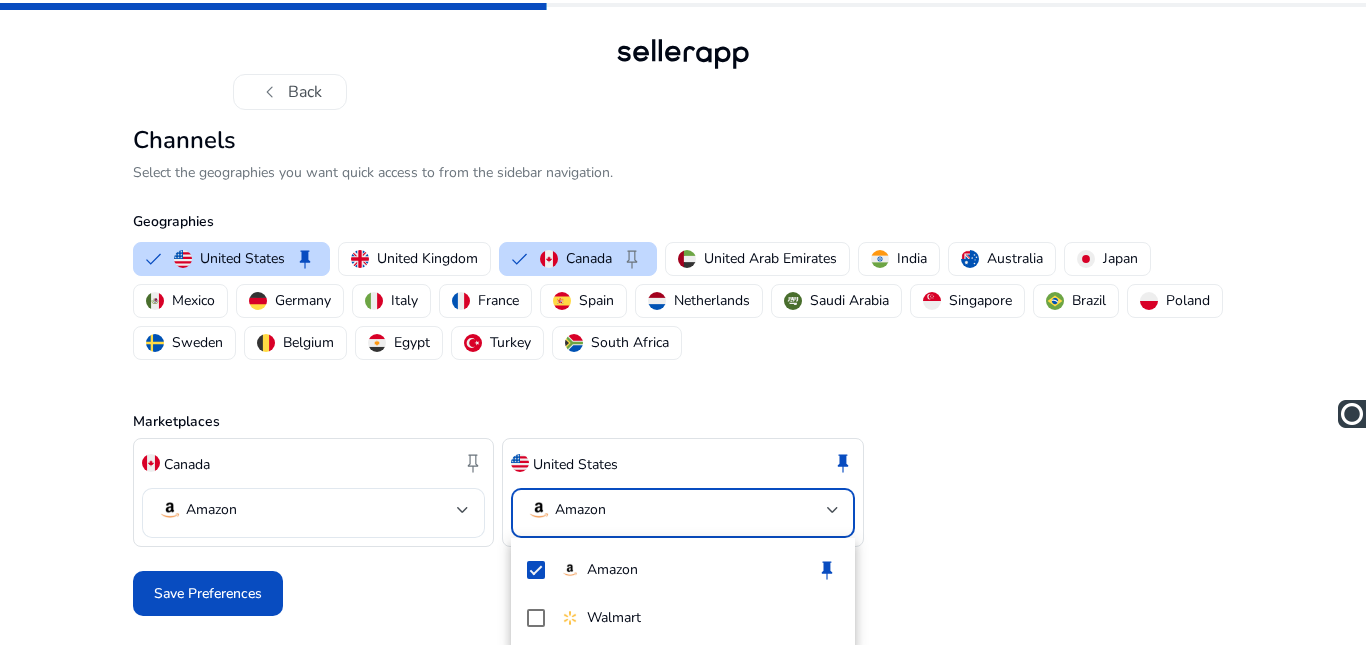 click at bounding box center (683, 322) 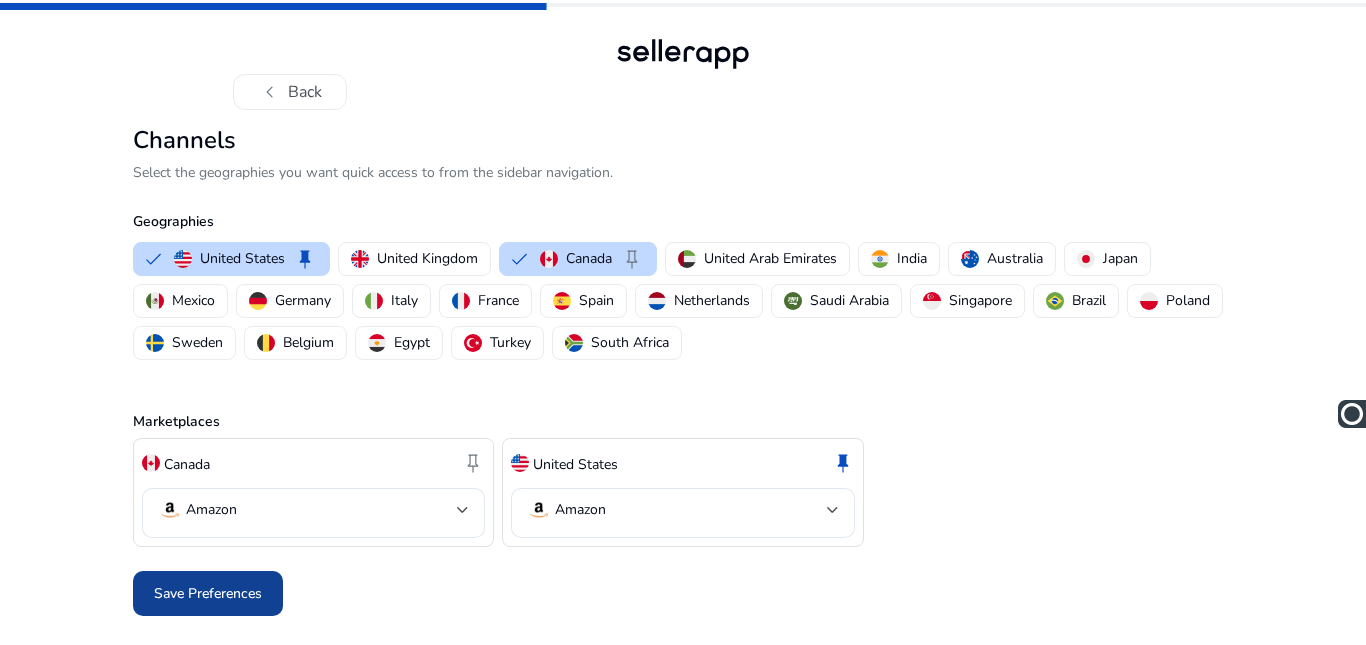 click on "Save Preferences" 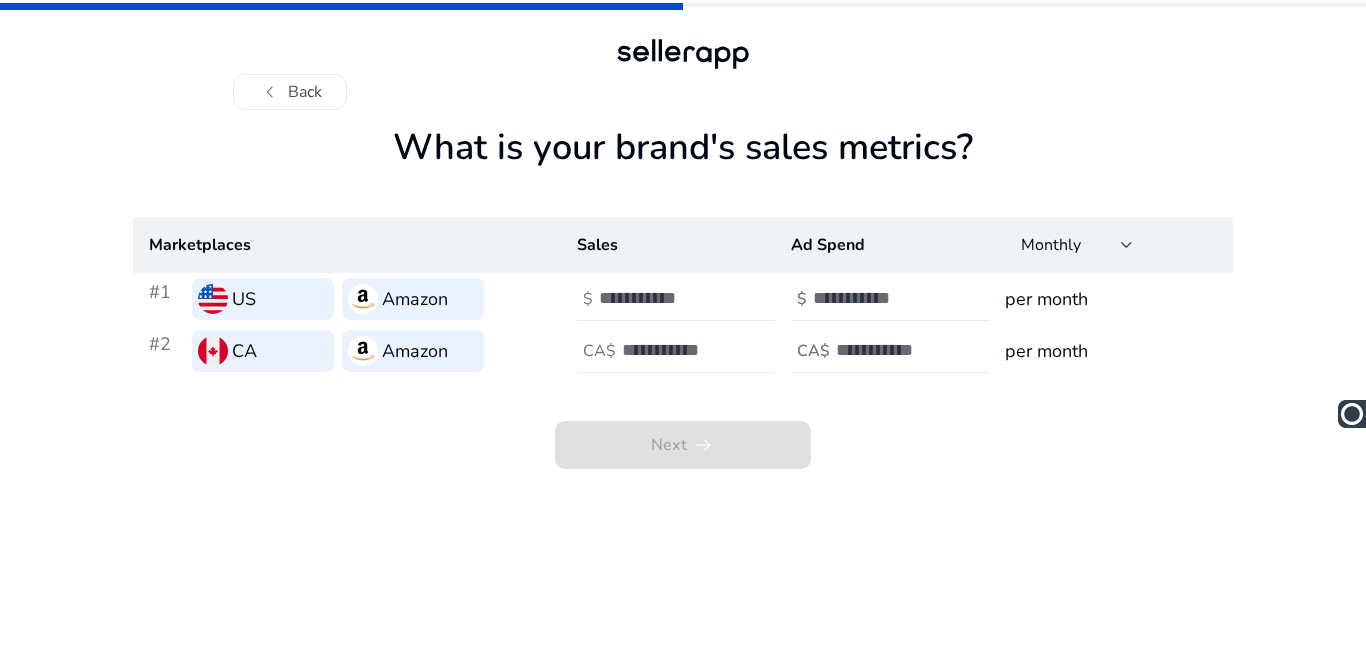click at bounding box center [666, 298] 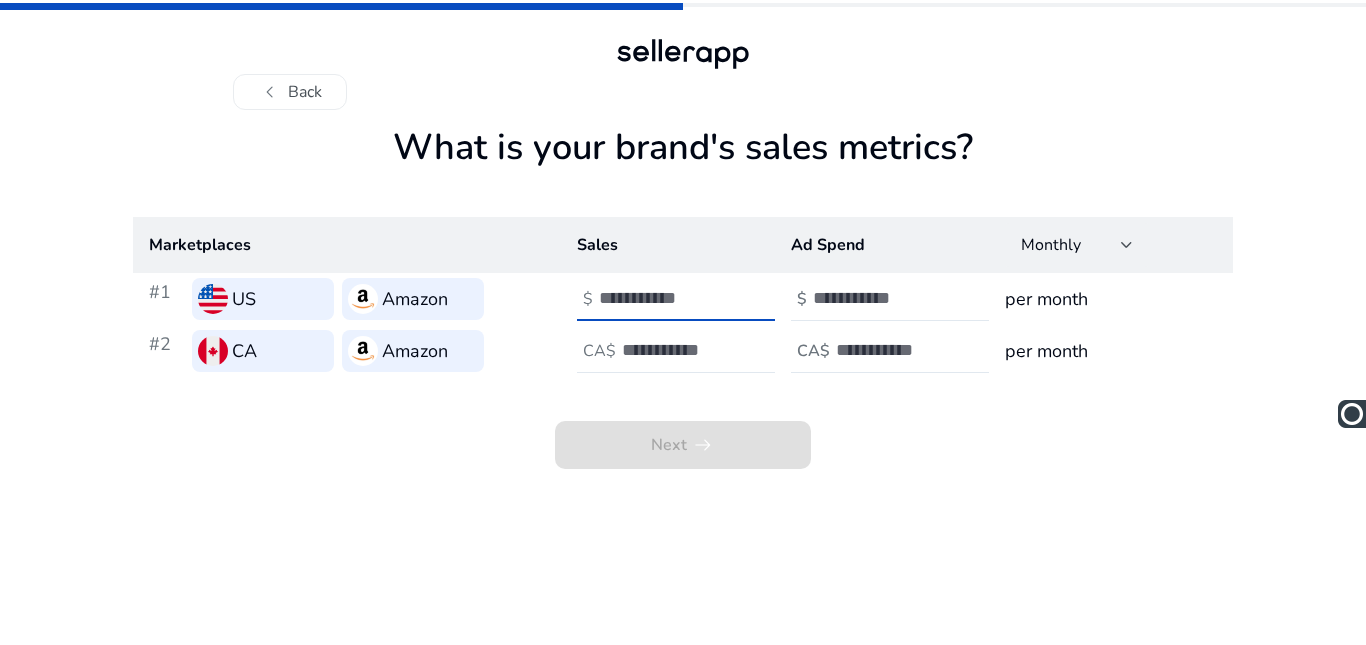 click 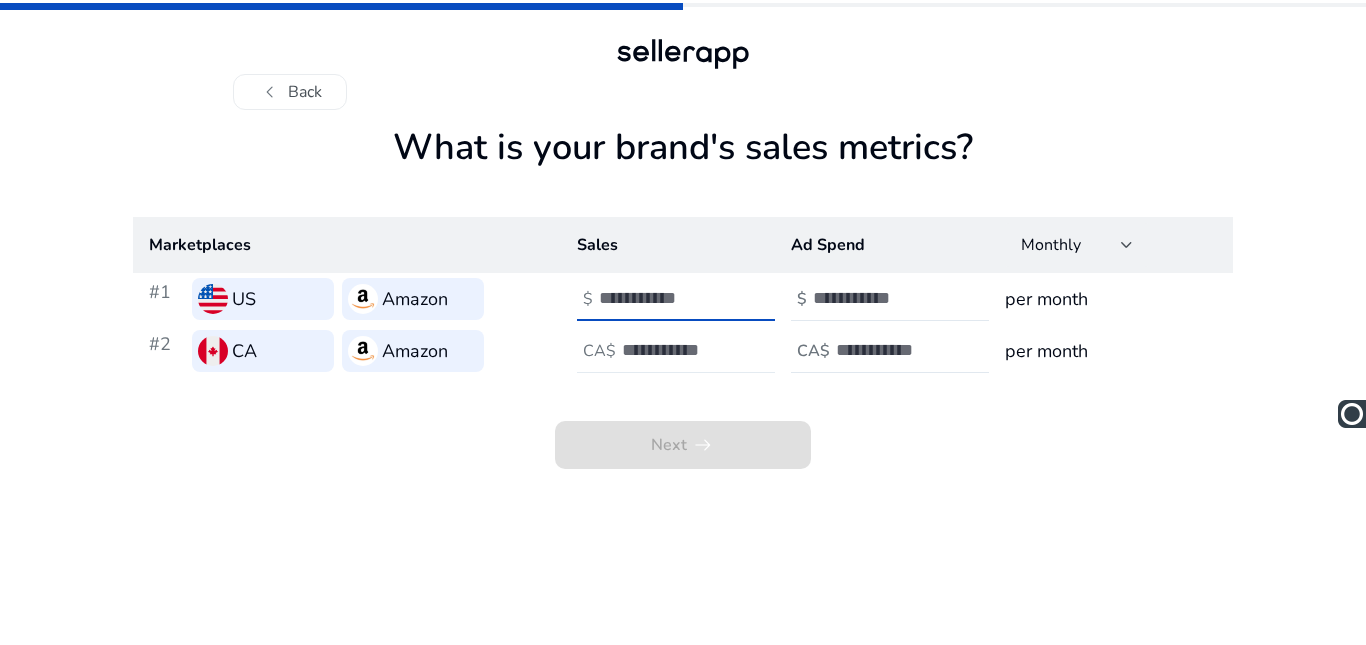type 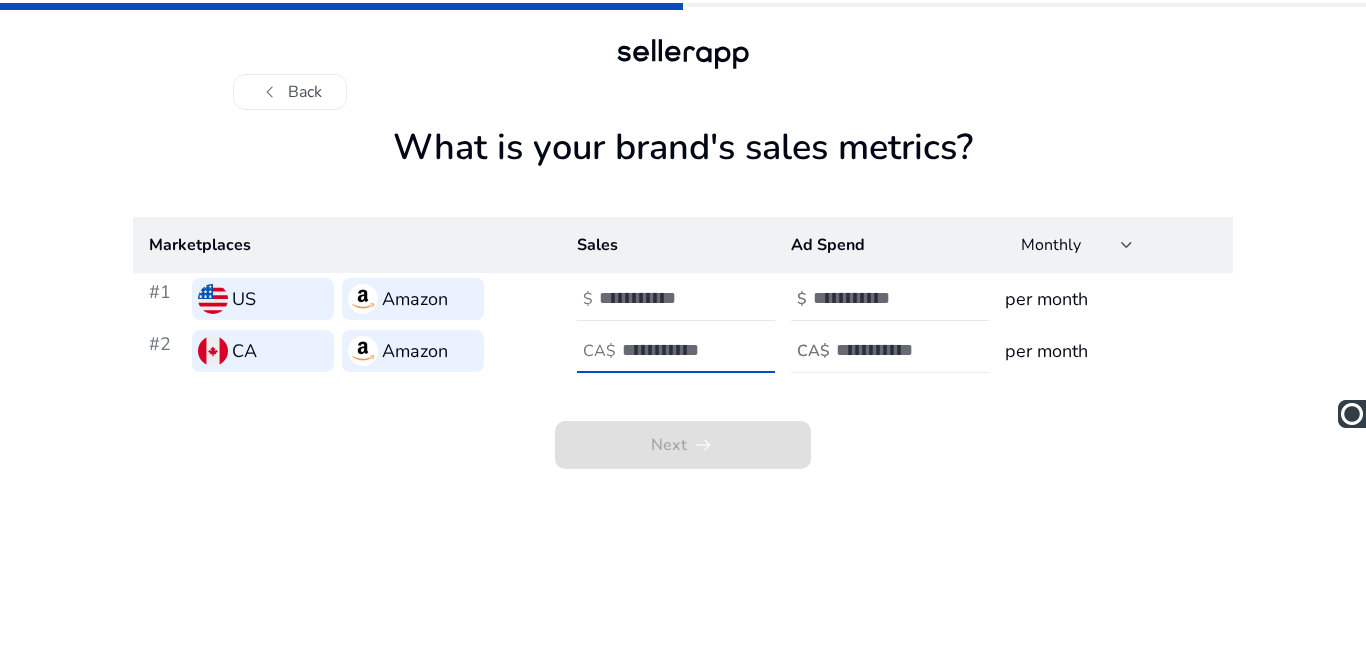 type on "*" 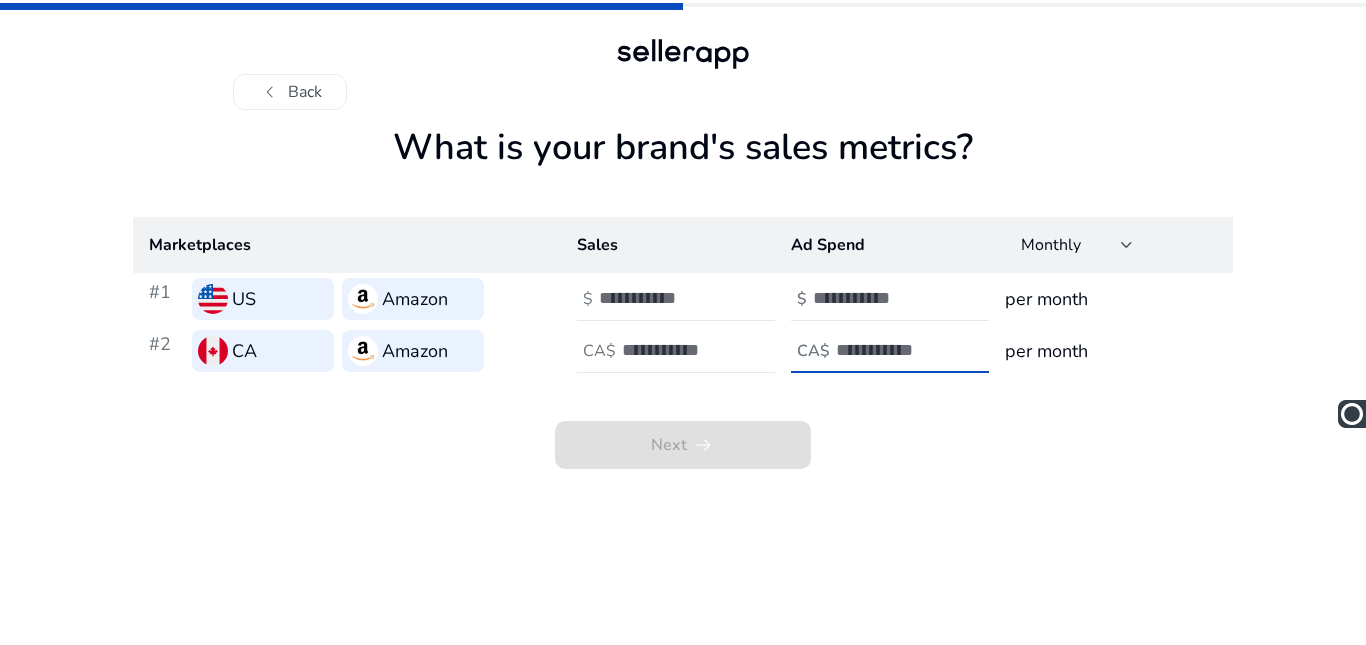 click at bounding box center (903, 350) 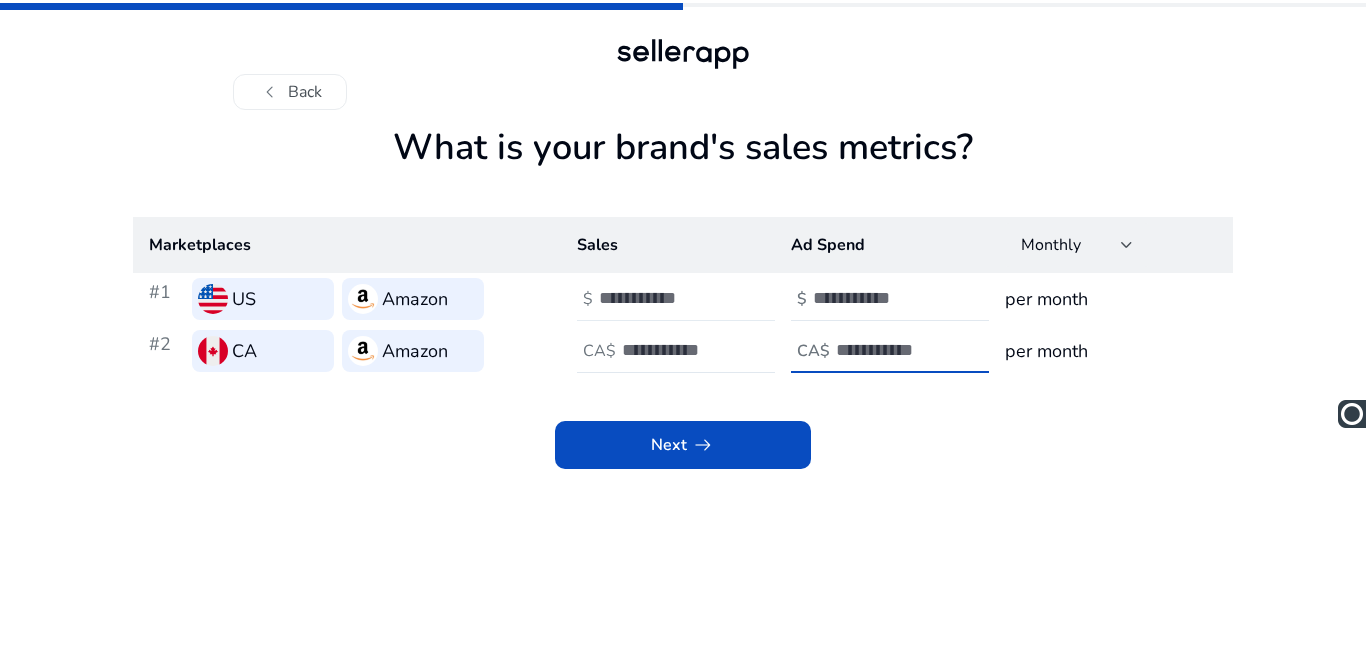 type on "*" 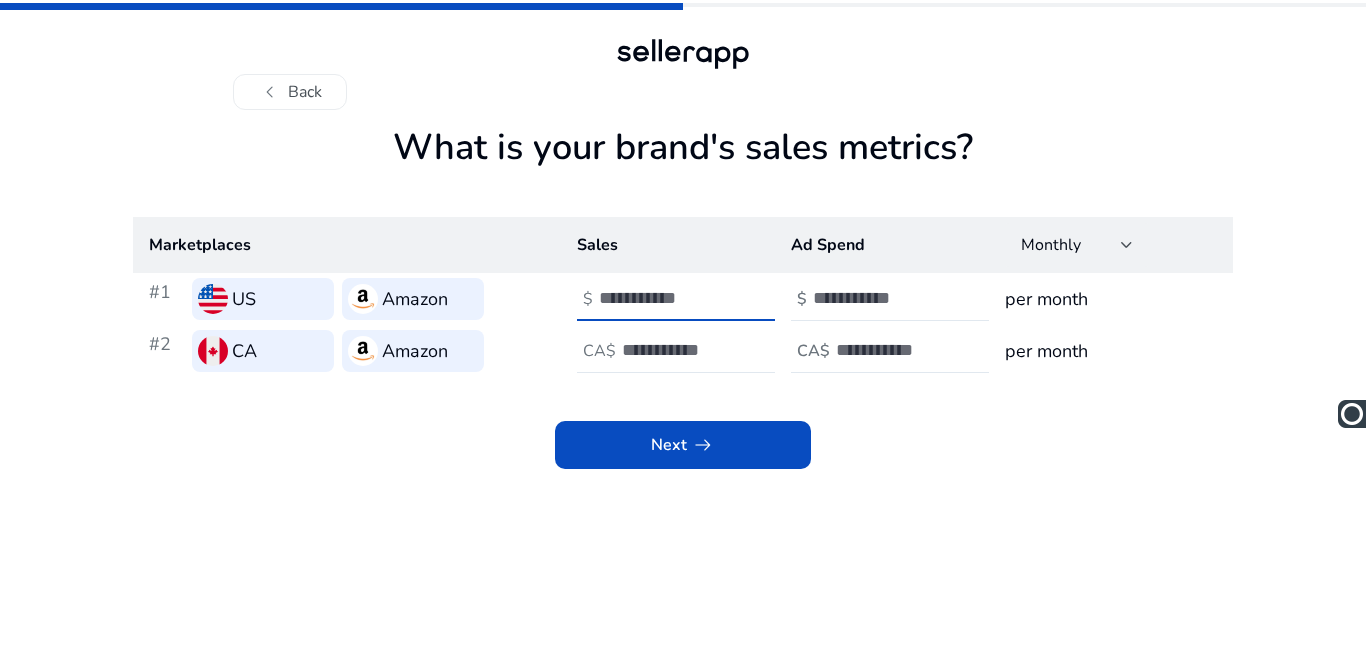 click at bounding box center (666, 298) 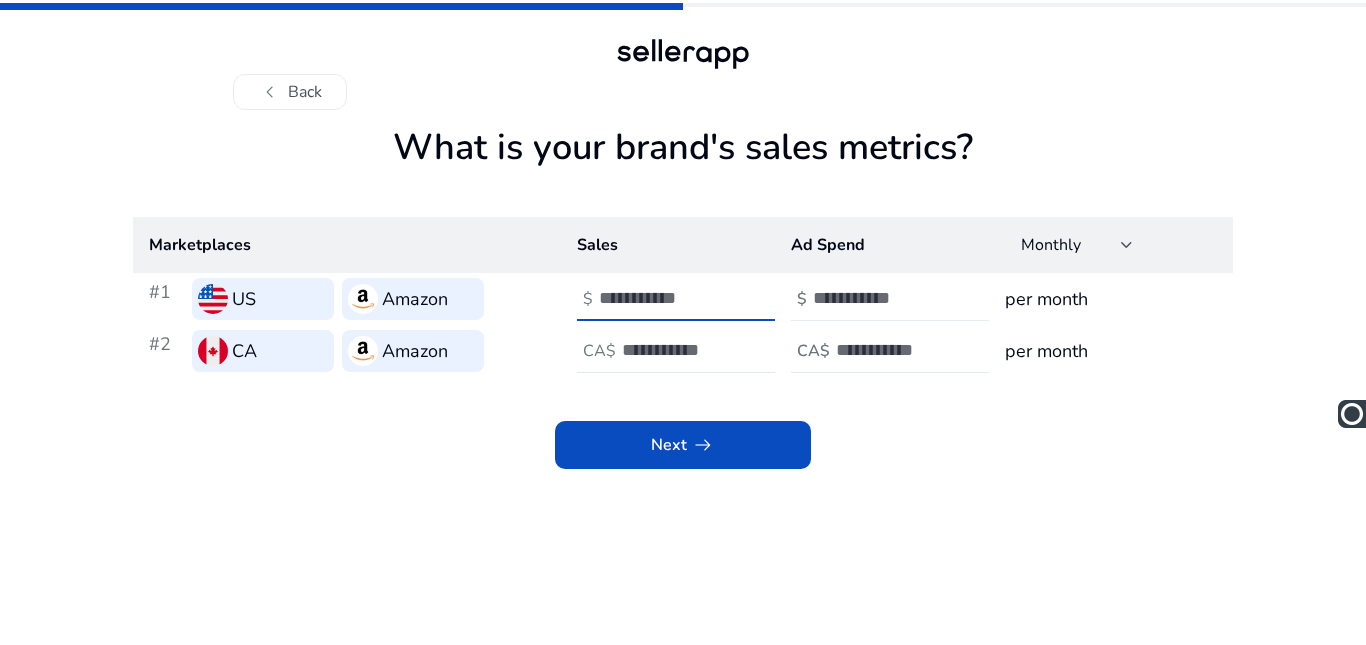 type on "****" 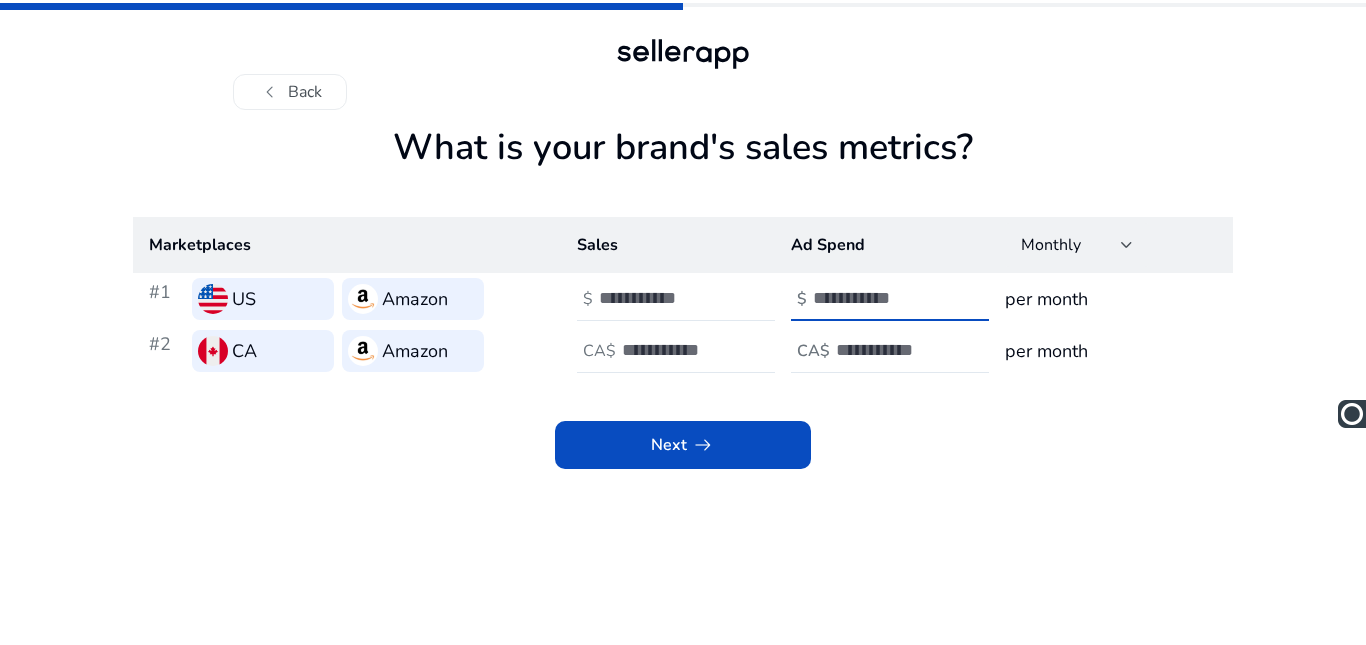 click at bounding box center (880, 298) 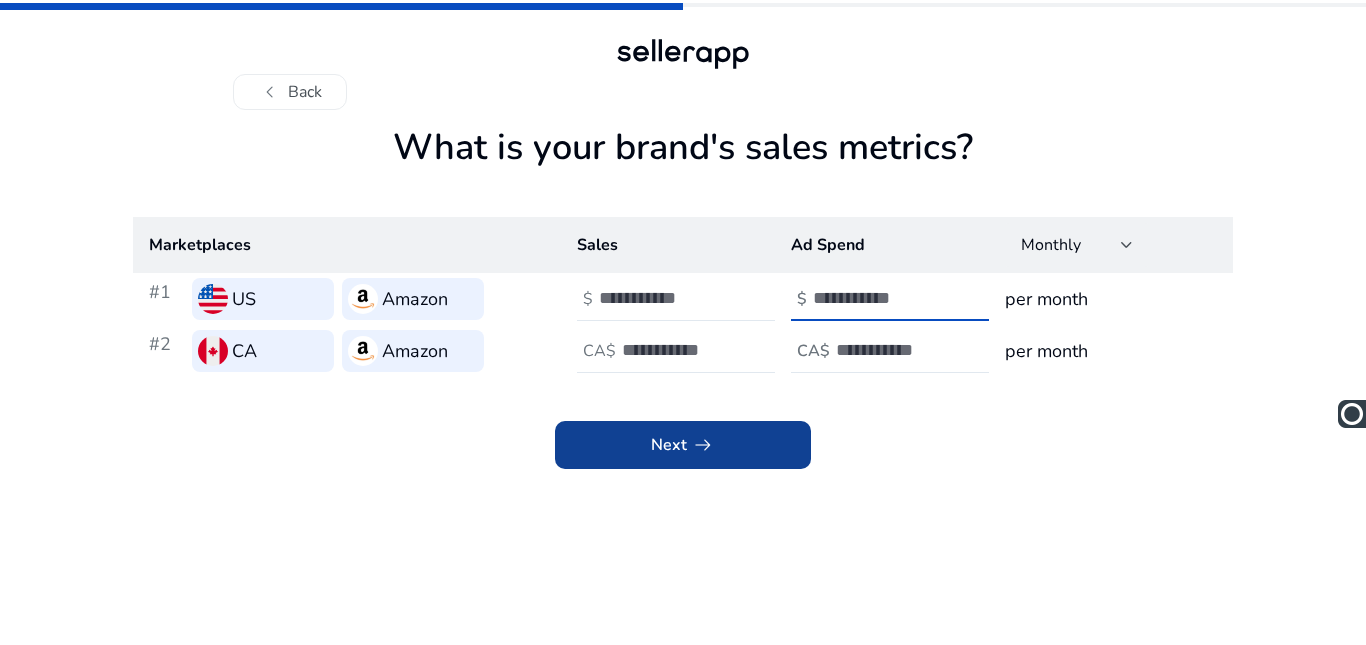 type on "**" 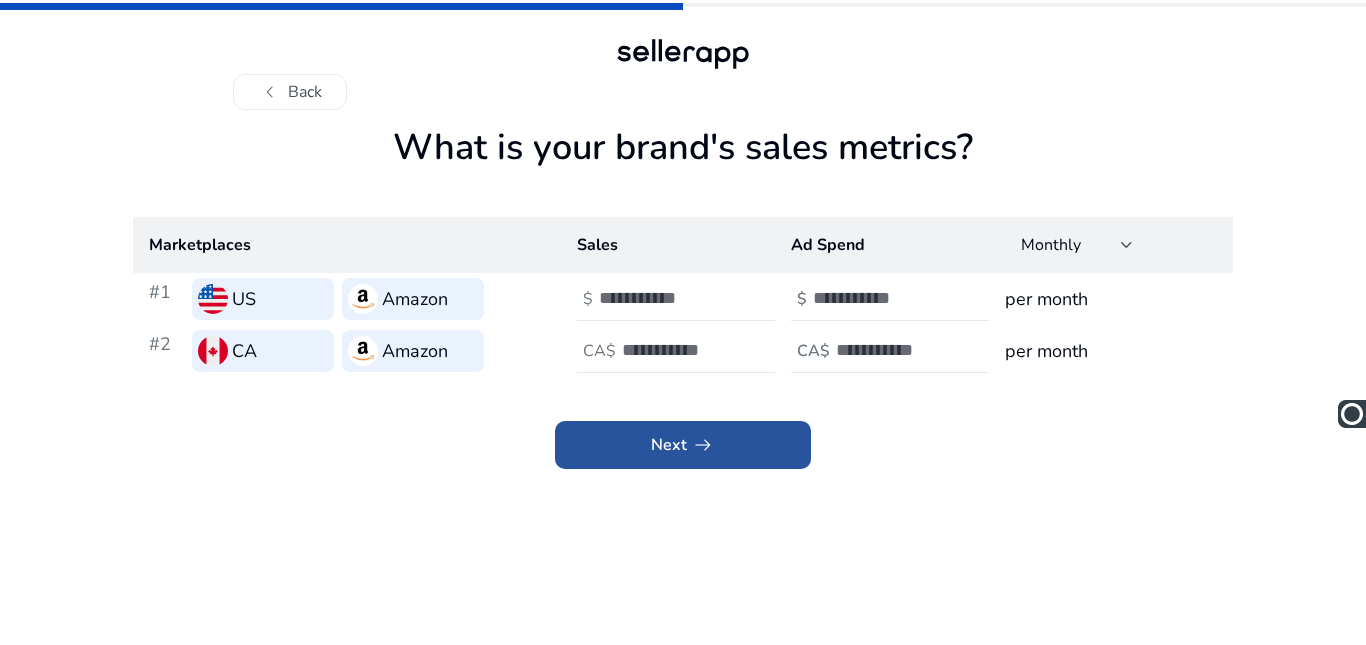 click on "arrow_right_alt" 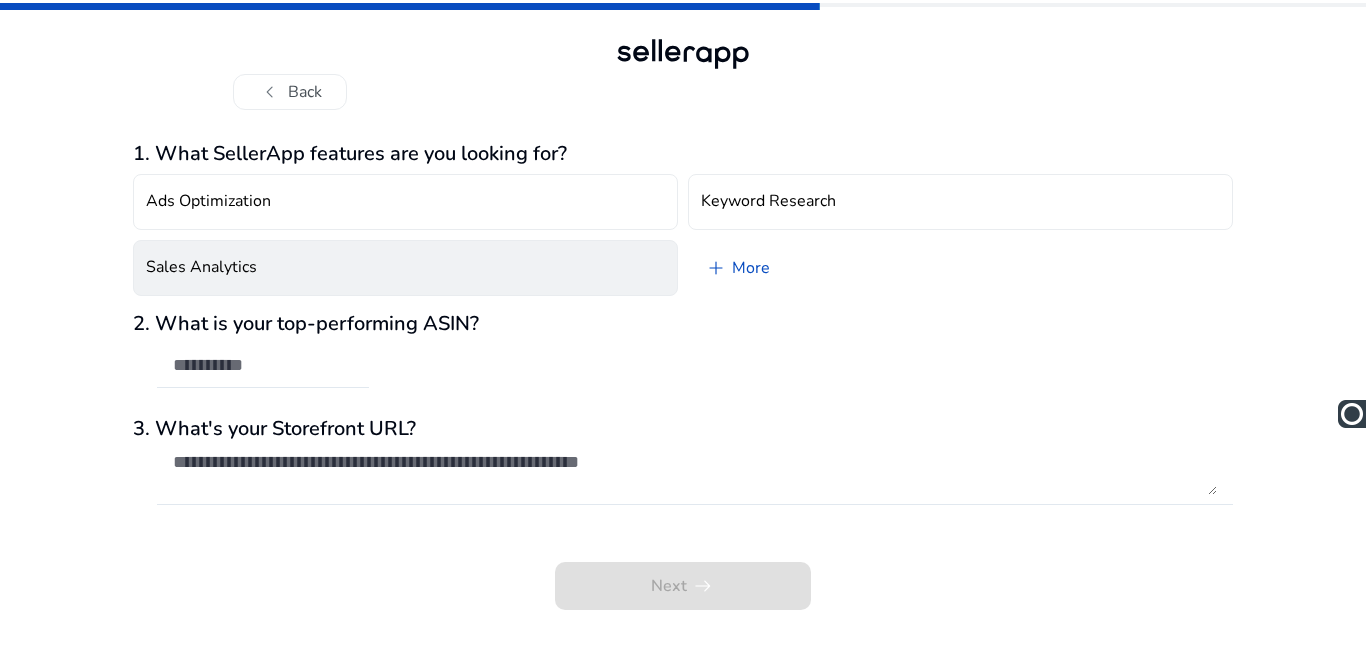 click on "Sales Analytics" 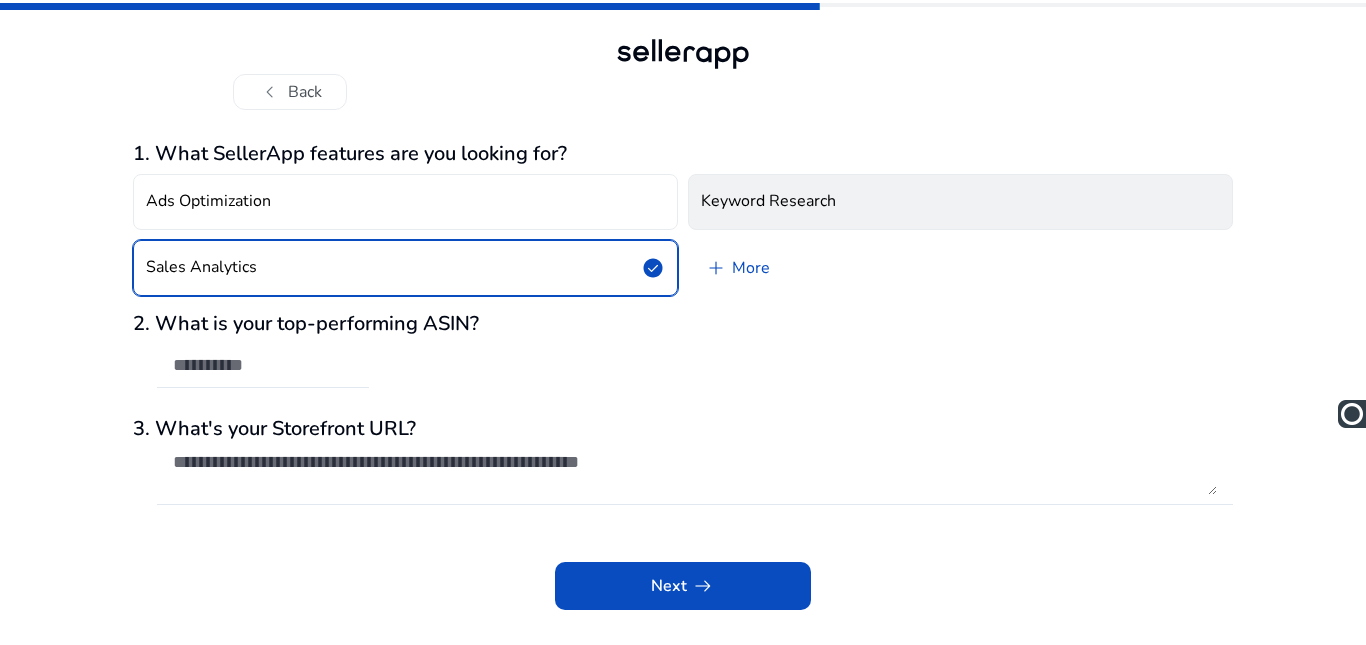 click on "Keyword Research" 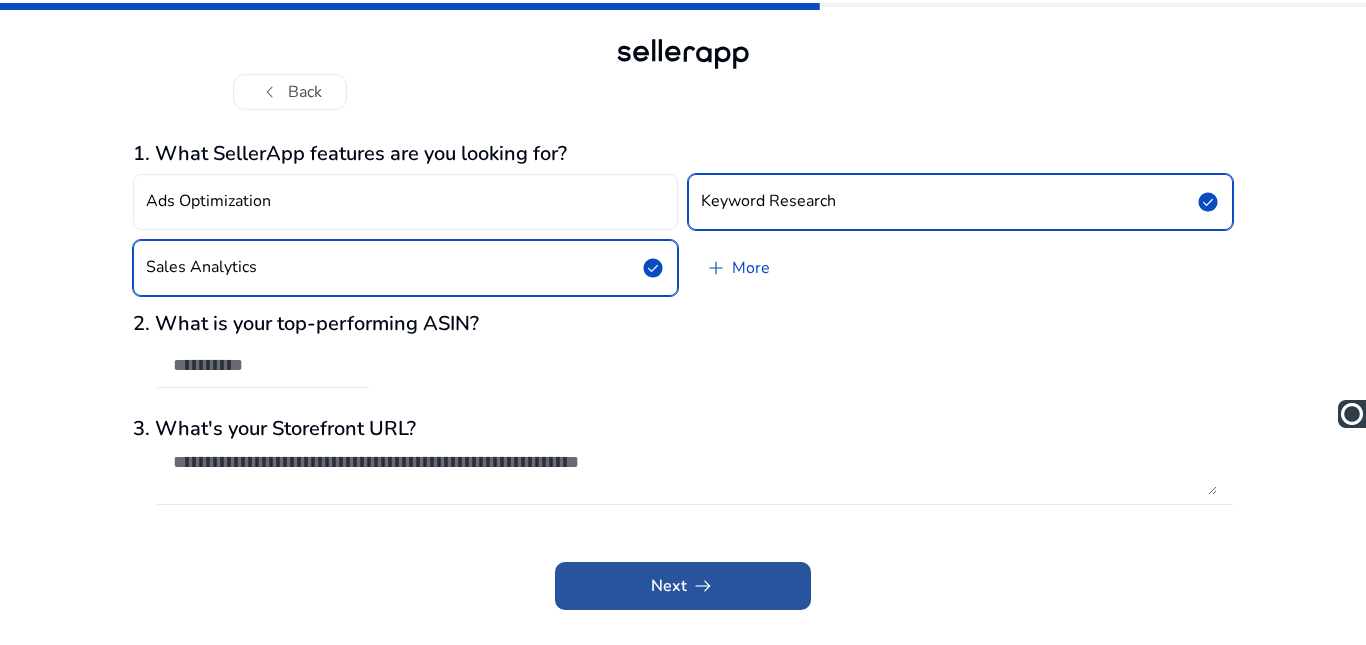 click on "Next   arrow_right_alt" 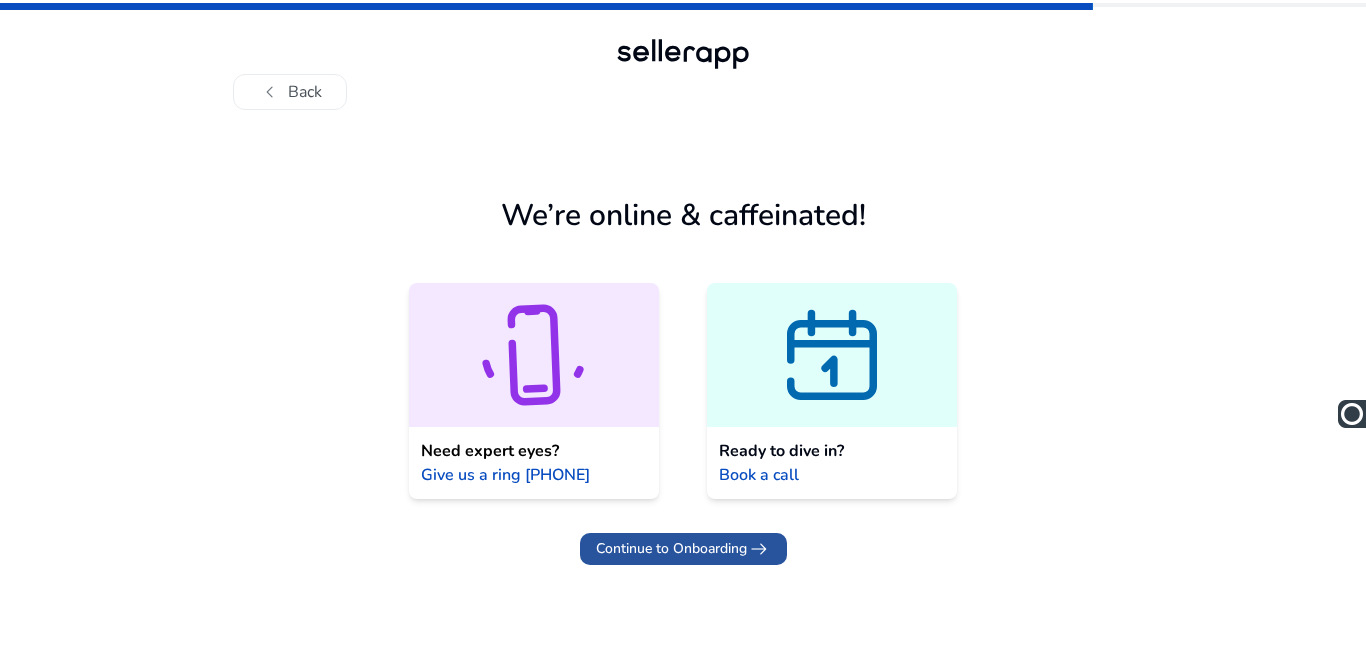 click on "Continue to Onboarding" 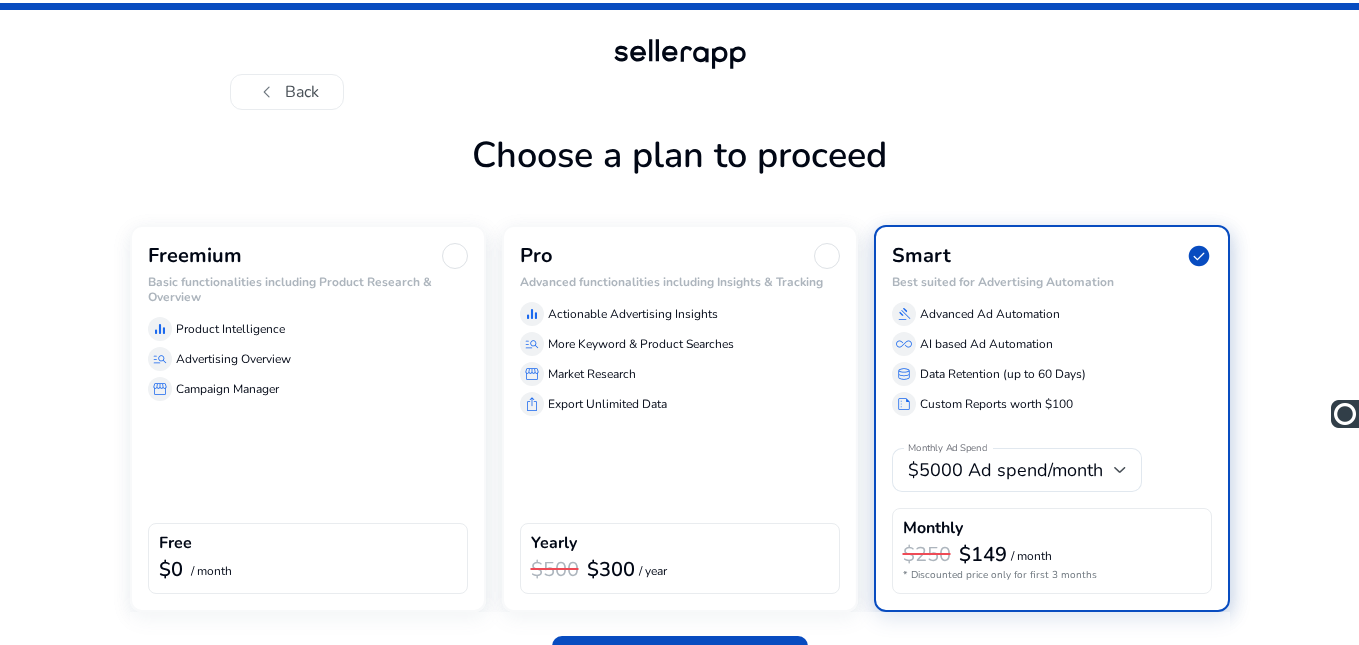 click 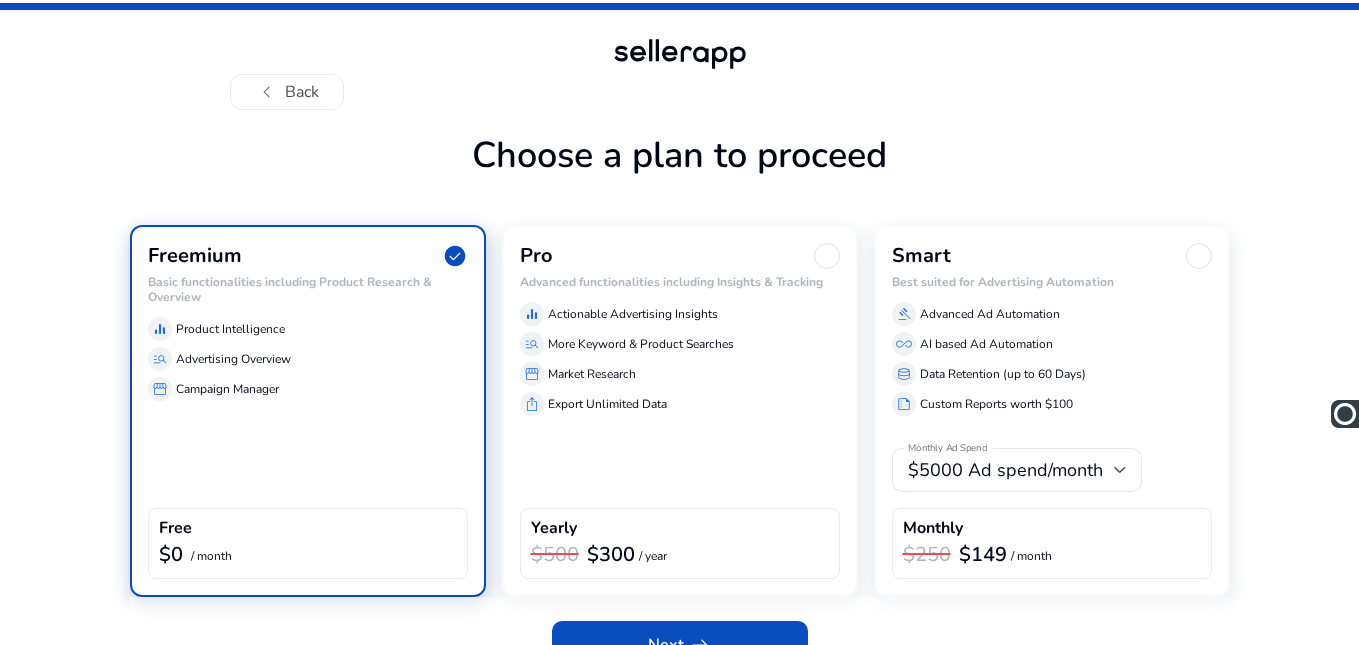 scroll, scrollTop: 40, scrollLeft: 0, axis: vertical 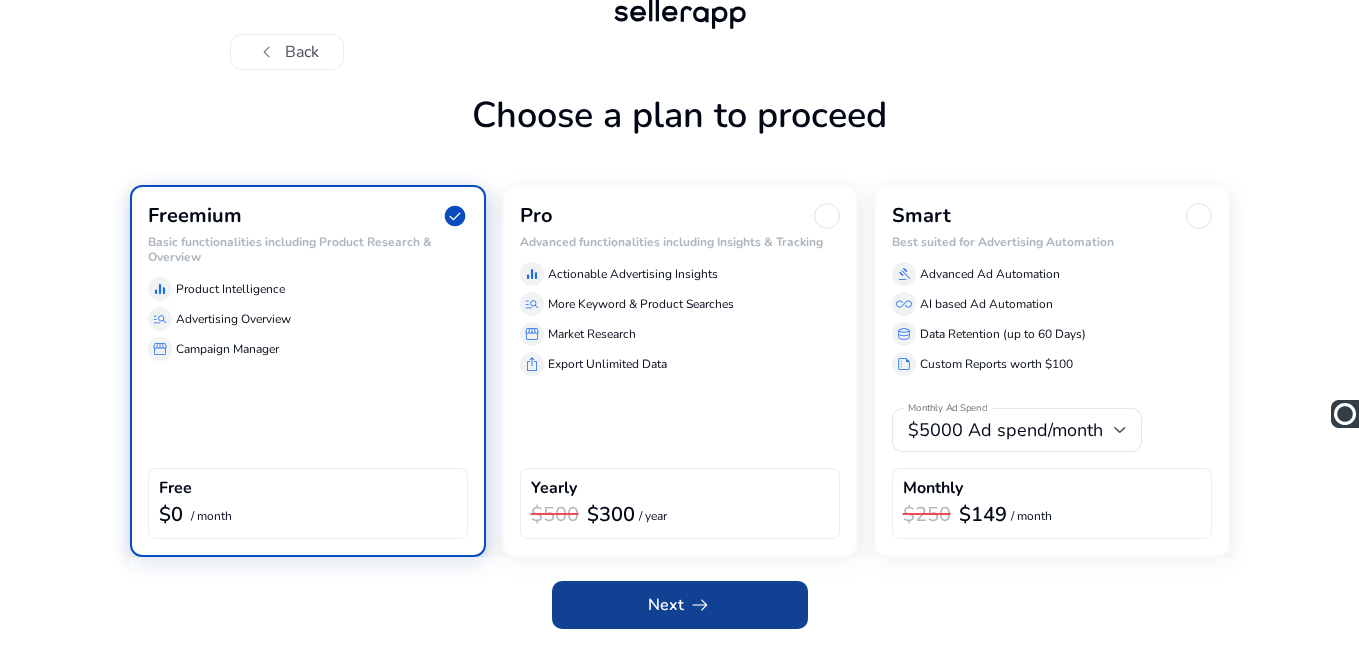 click on "Next   arrow_right_alt" 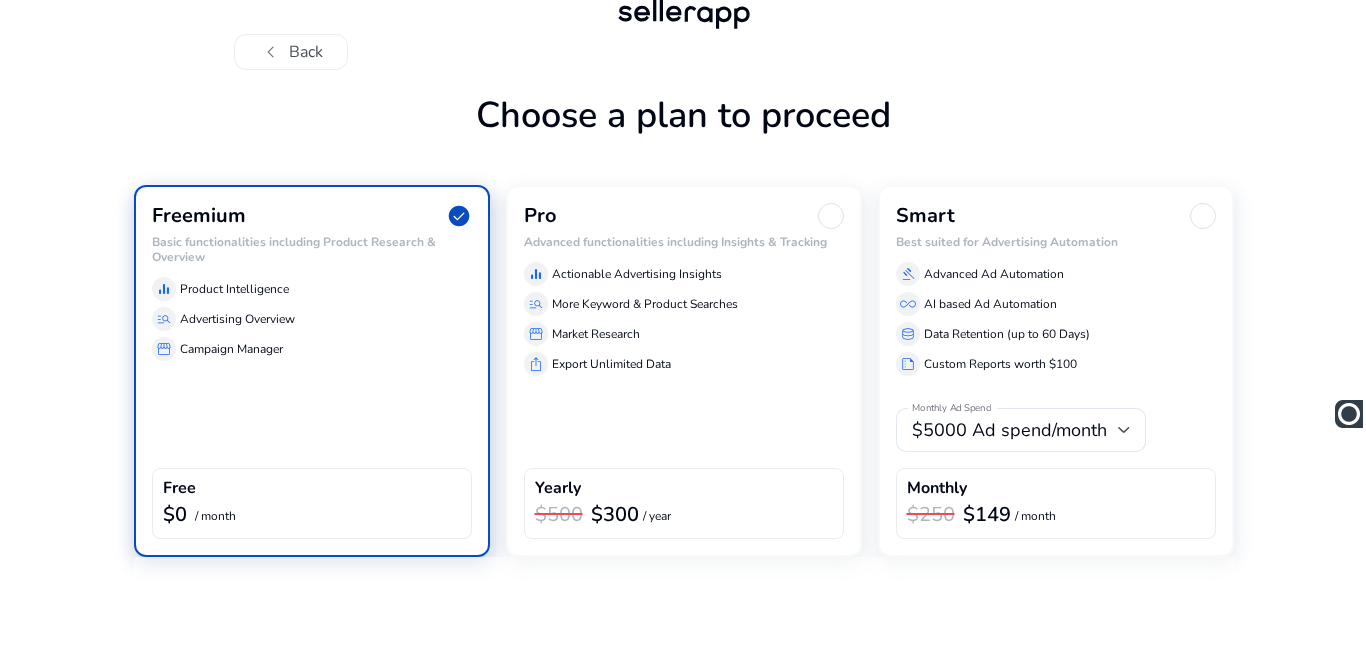 scroll, scrollTop: 0, scrollLeft: 0, axis: both 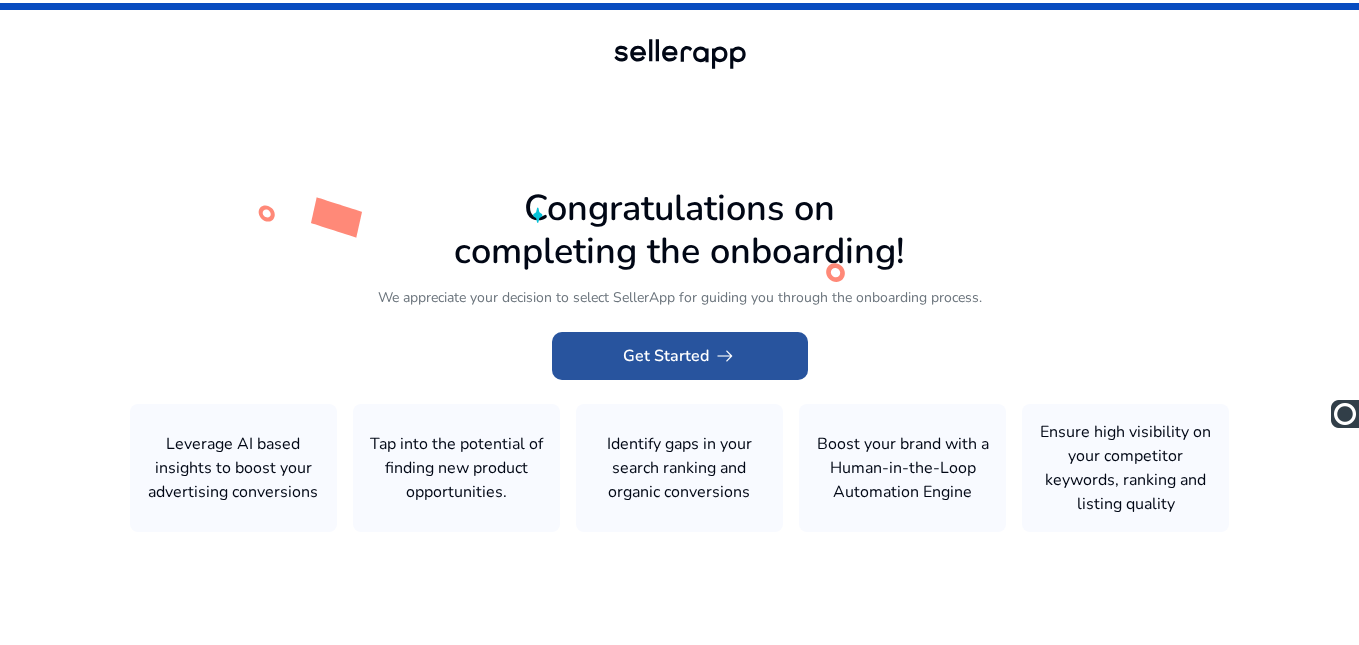 click on "Get Started   arrow_right_alt" 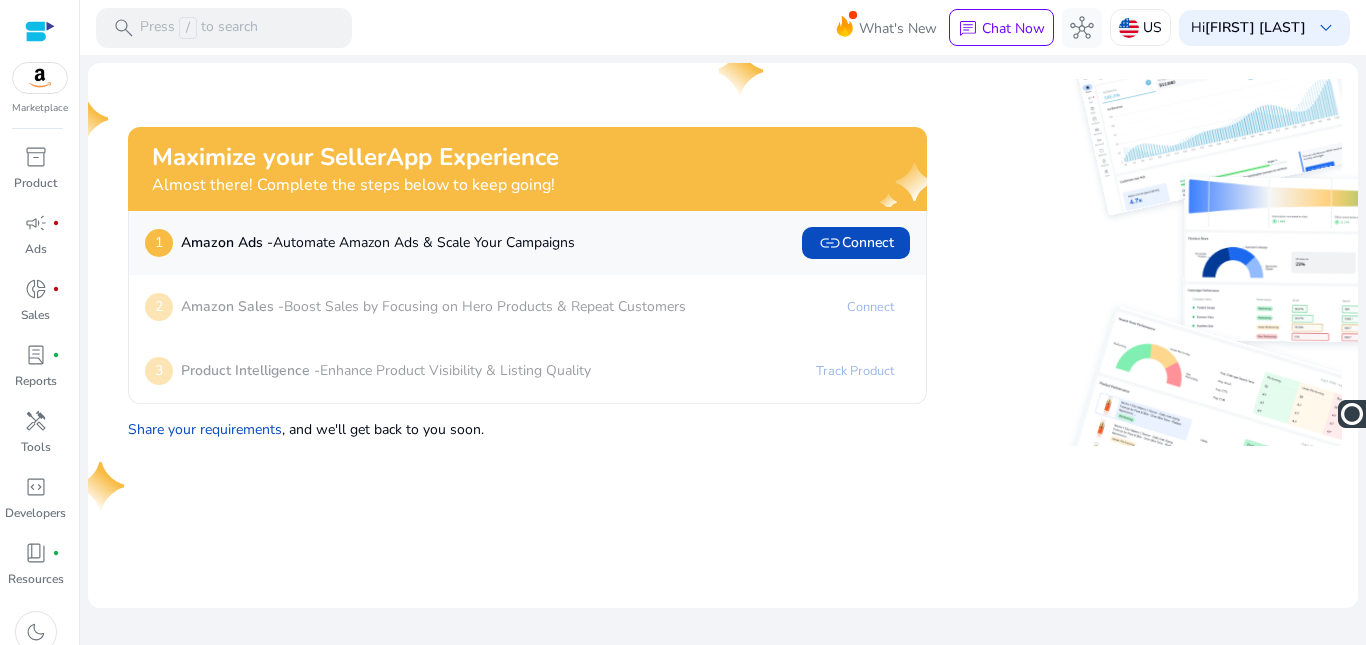 click at bounding box center (40, 31) 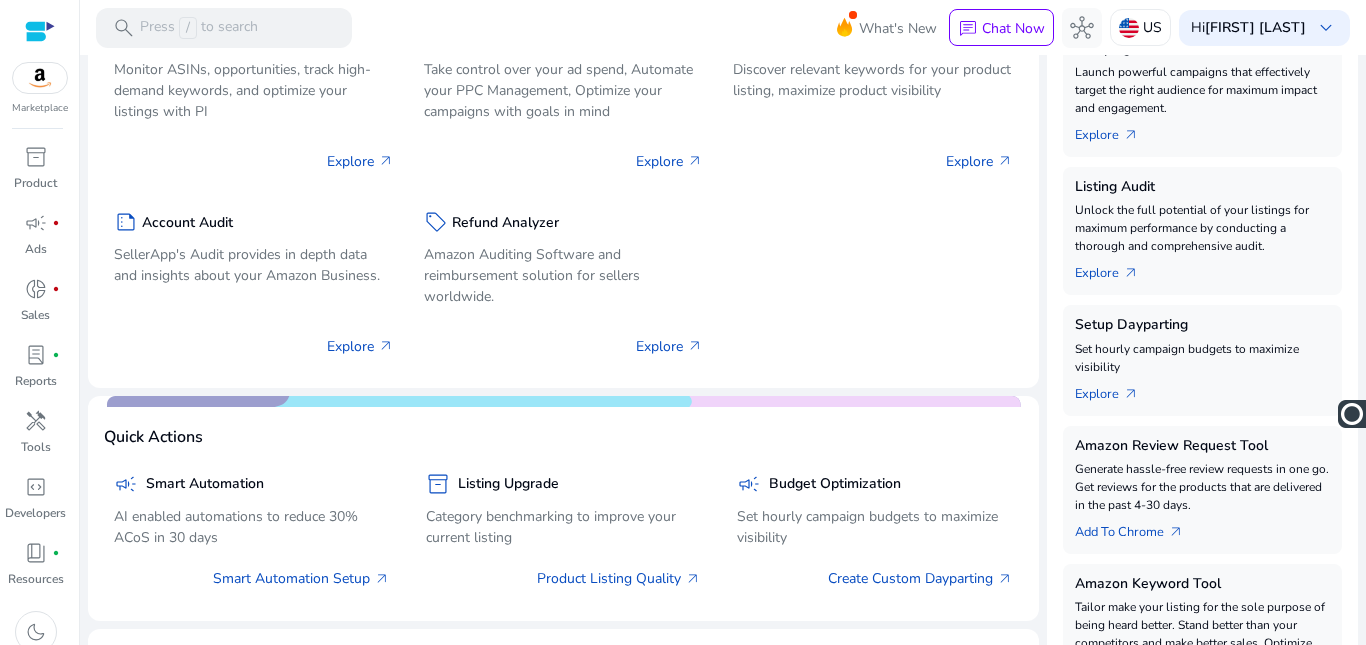 scroll, scrollTop: 575, scrollLeft: 0, axis: vertical 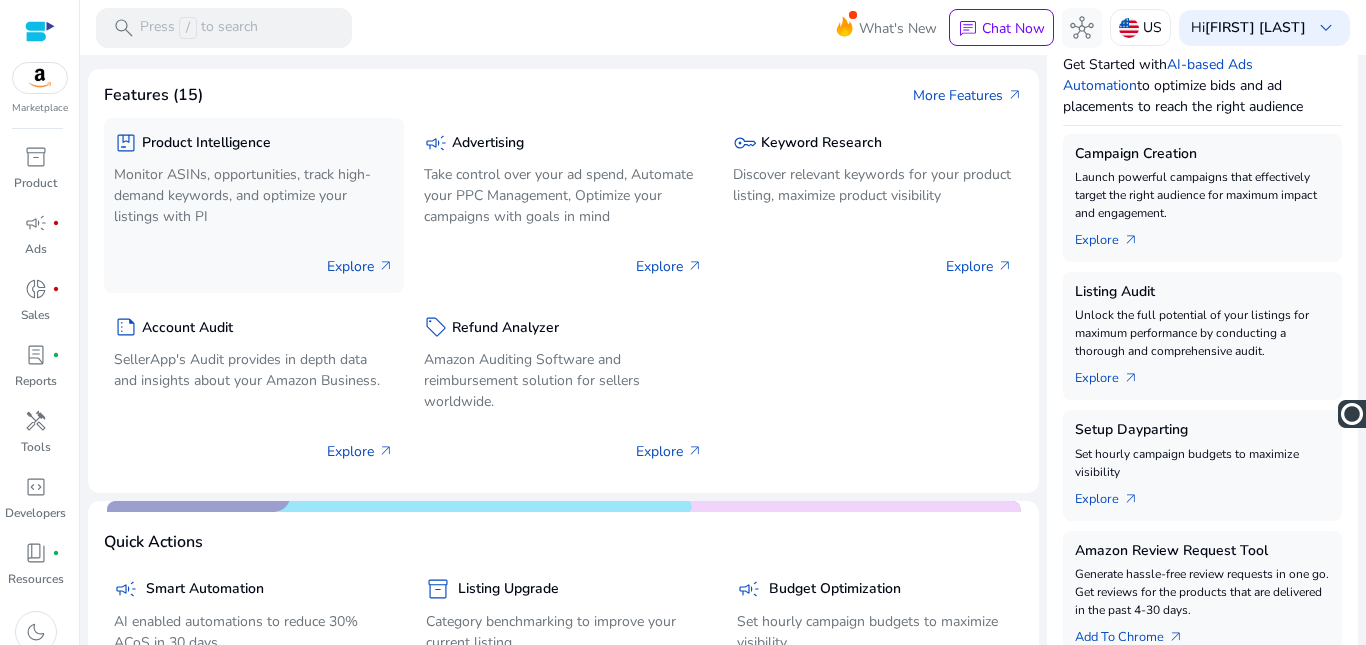 click on "Monitor ASINs, opportunities, track high-demand keywords, and optimize your listings with PI" 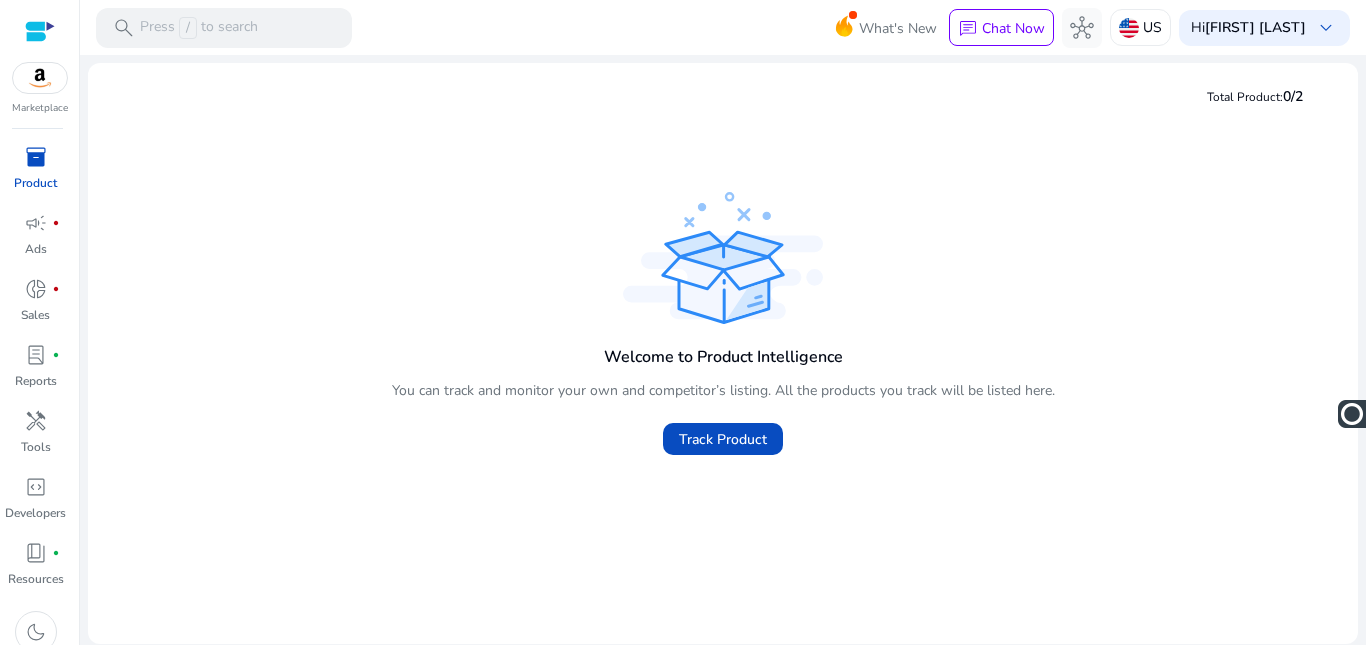 scroll, scrollTop: 0, scrollLeft: 0, axis: both 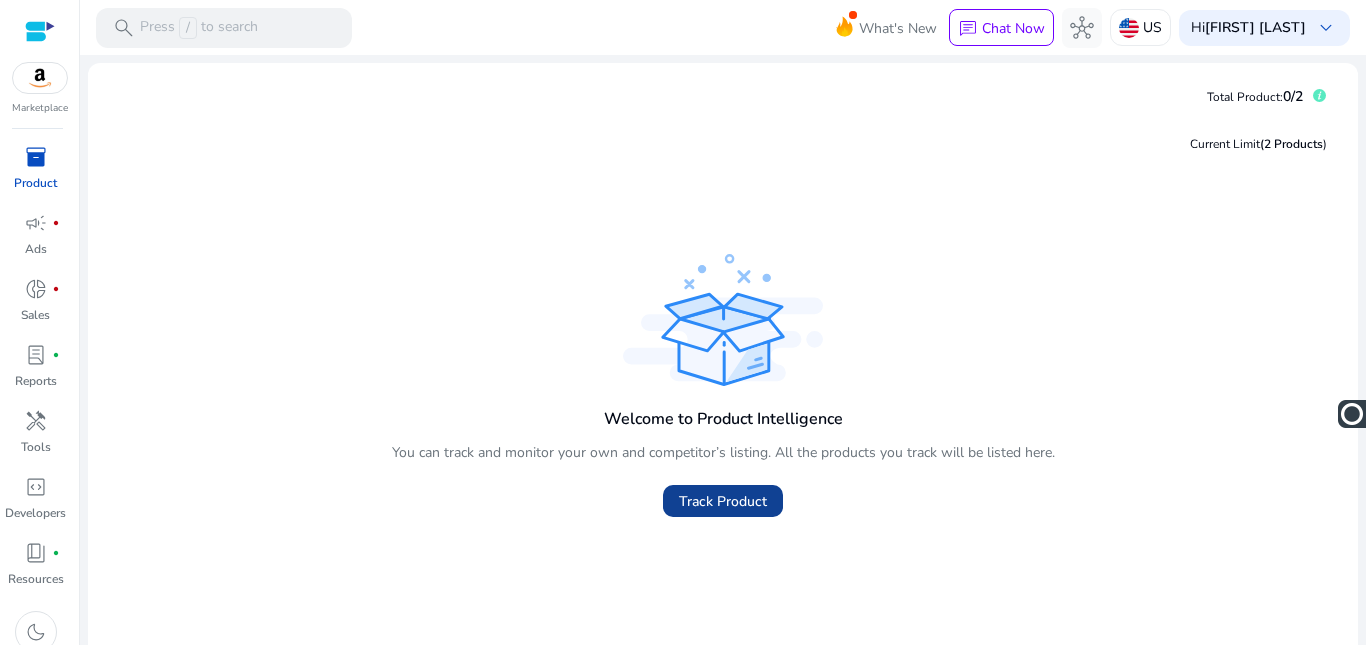 click on "Track Product" 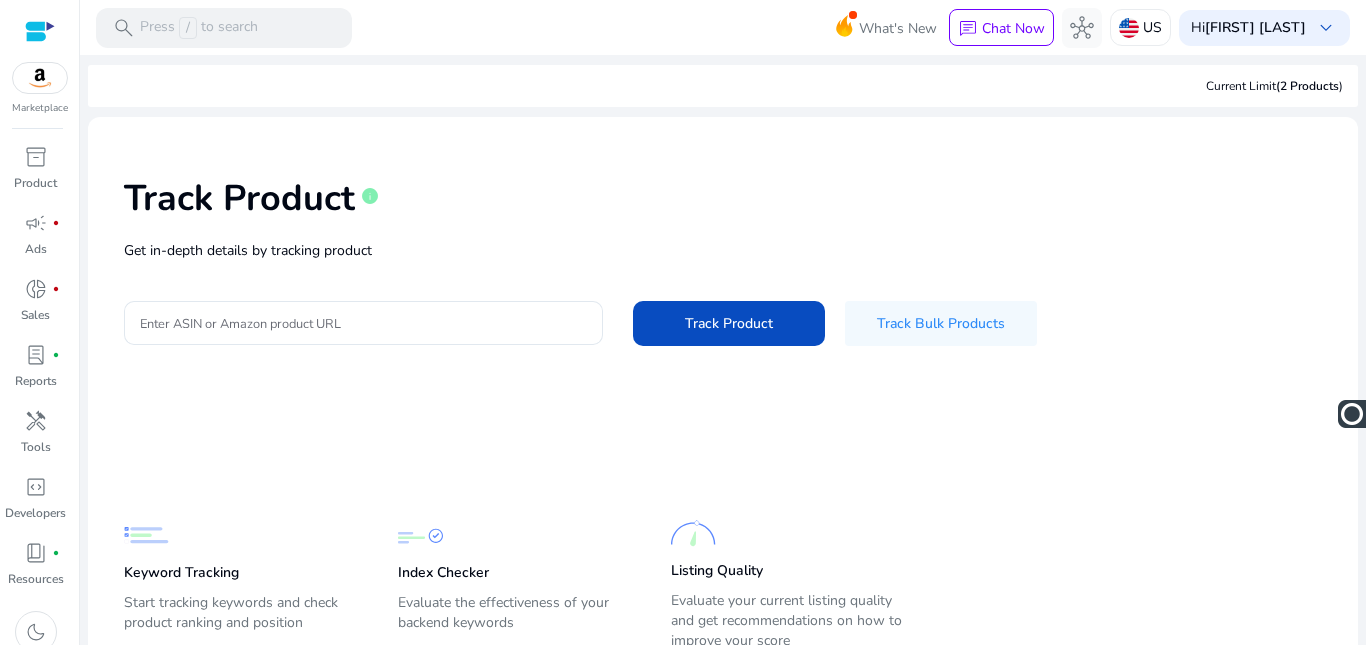 scroll, scrollTop: 78, scrollLeft: 0, axis: vertical 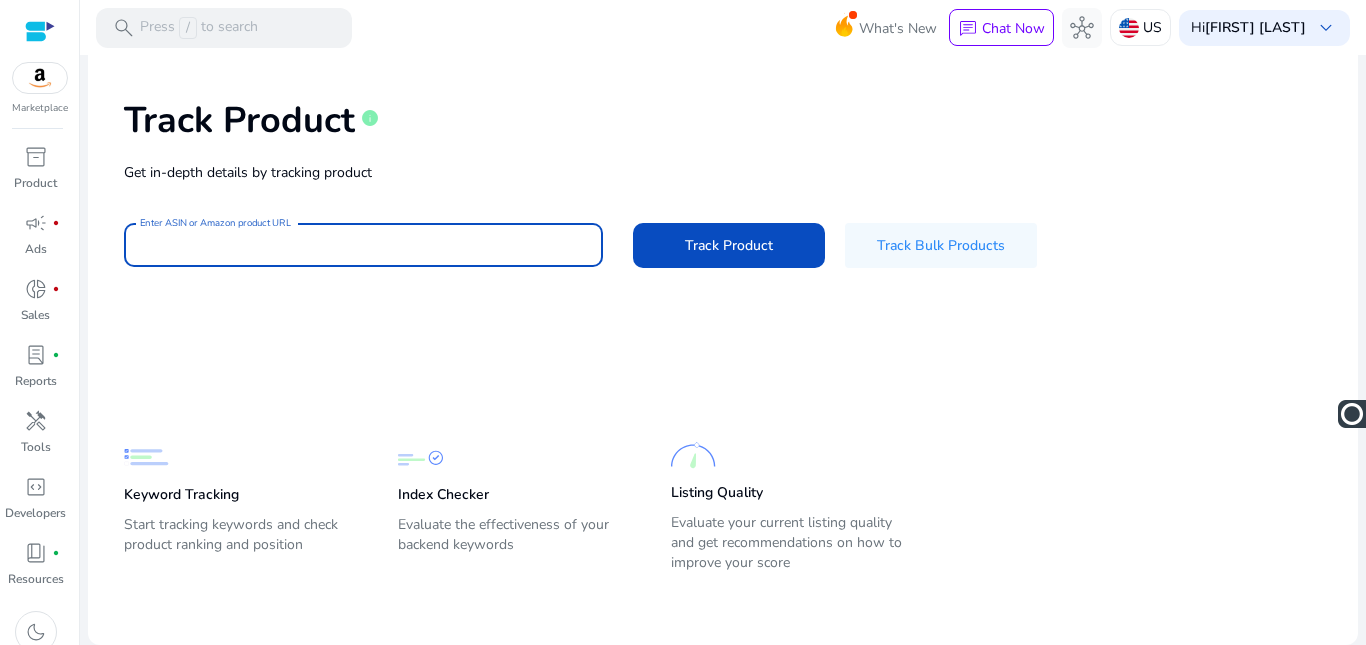 click on "Enter ASIN or Amazon product URL" at bounding box center (363, 245) 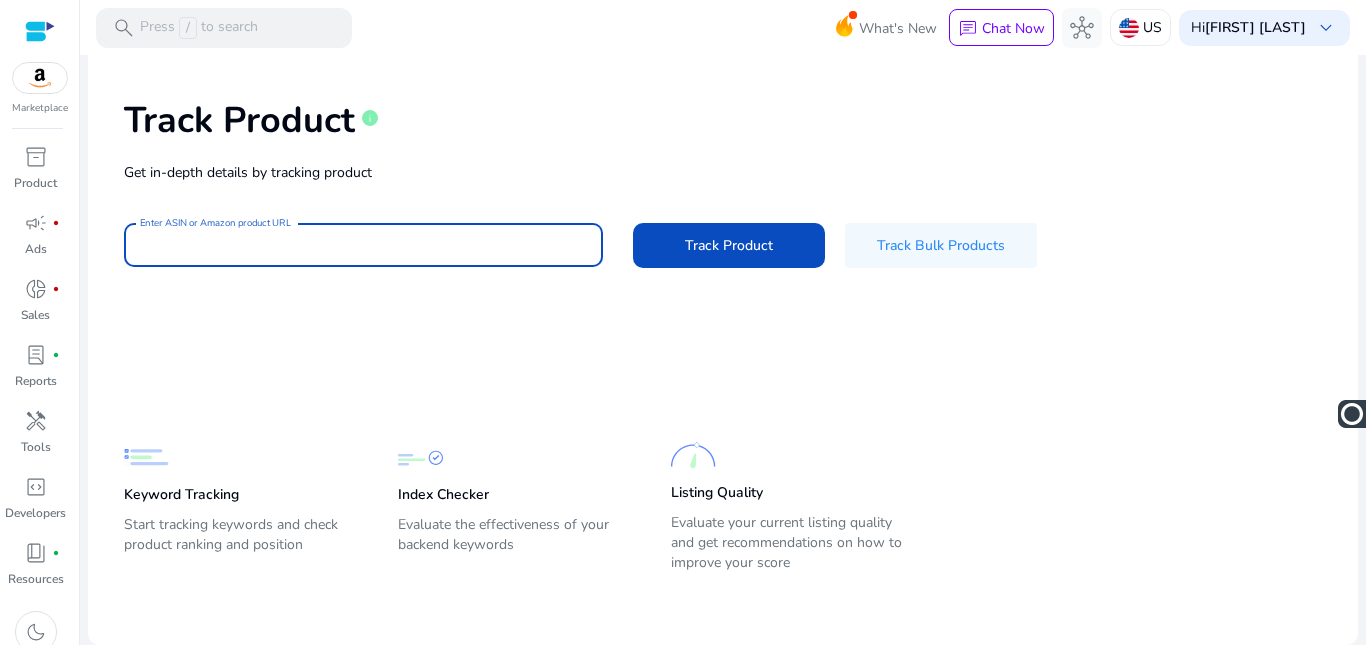 type on "*" 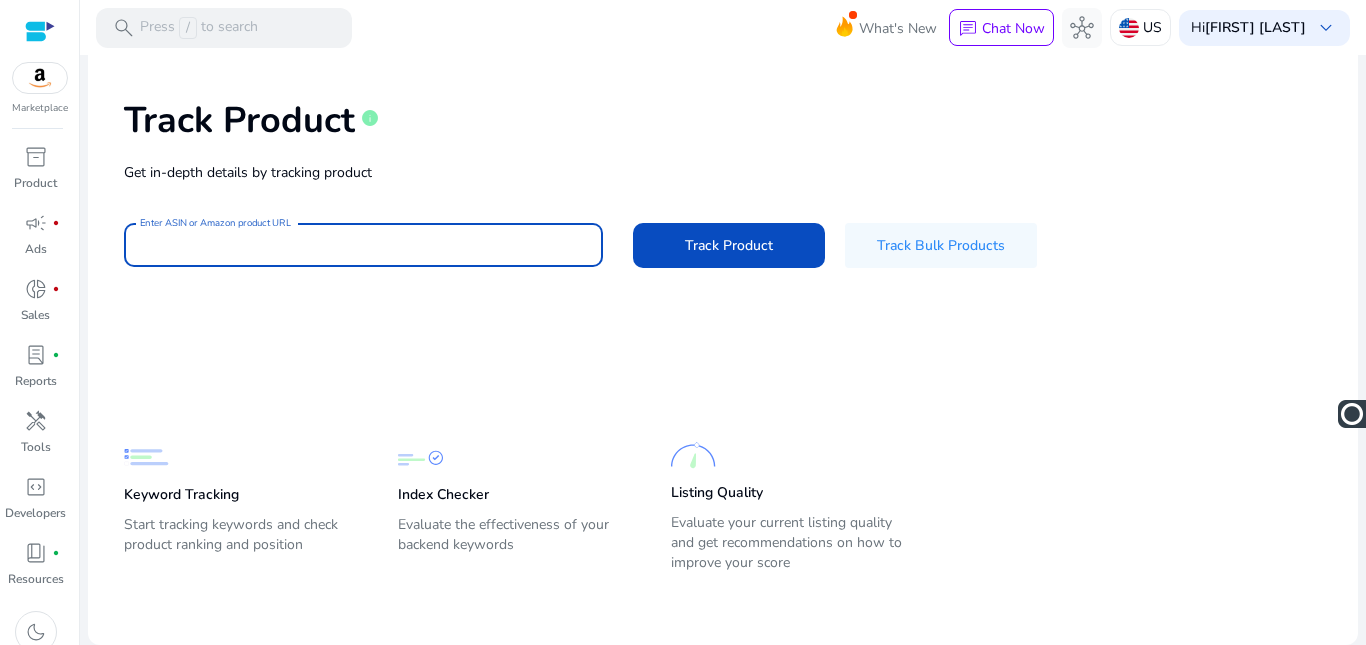 click on "Track Product   info   Get in-depth details by tracking product  Enter ASIN or Amazon product URL  Track Product   Track Bulk Products" 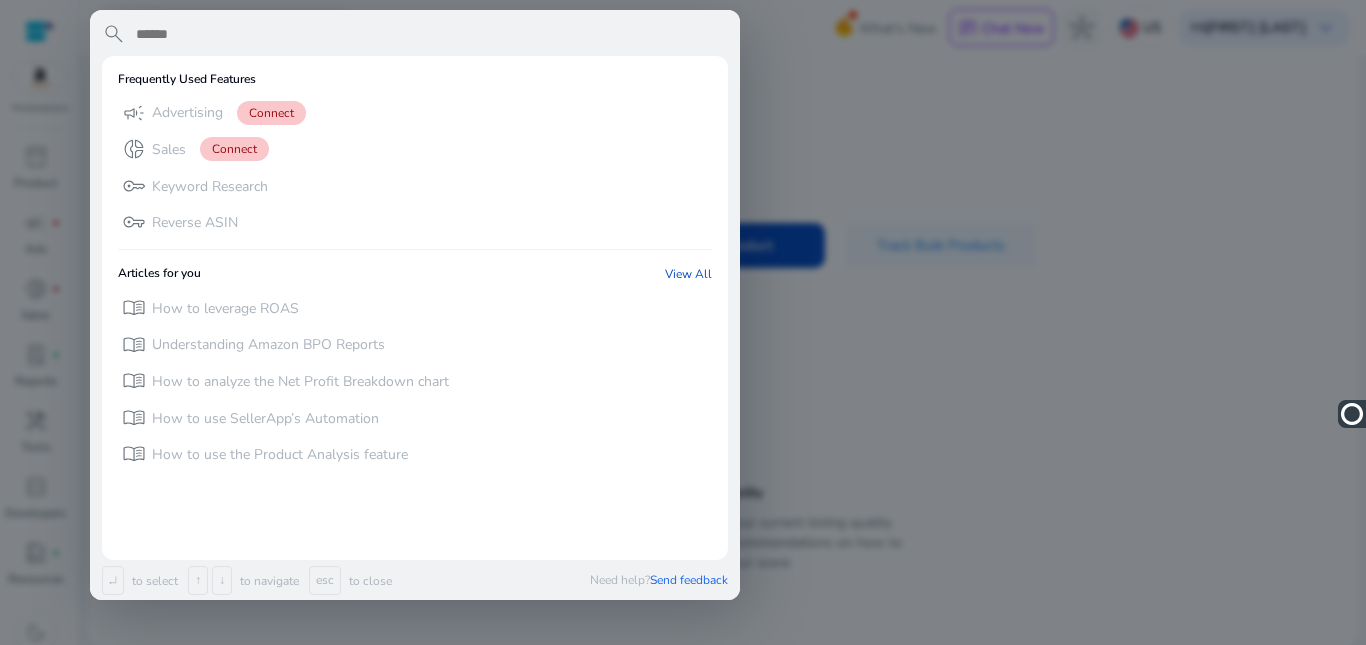 click at bounding box center [683, 322] 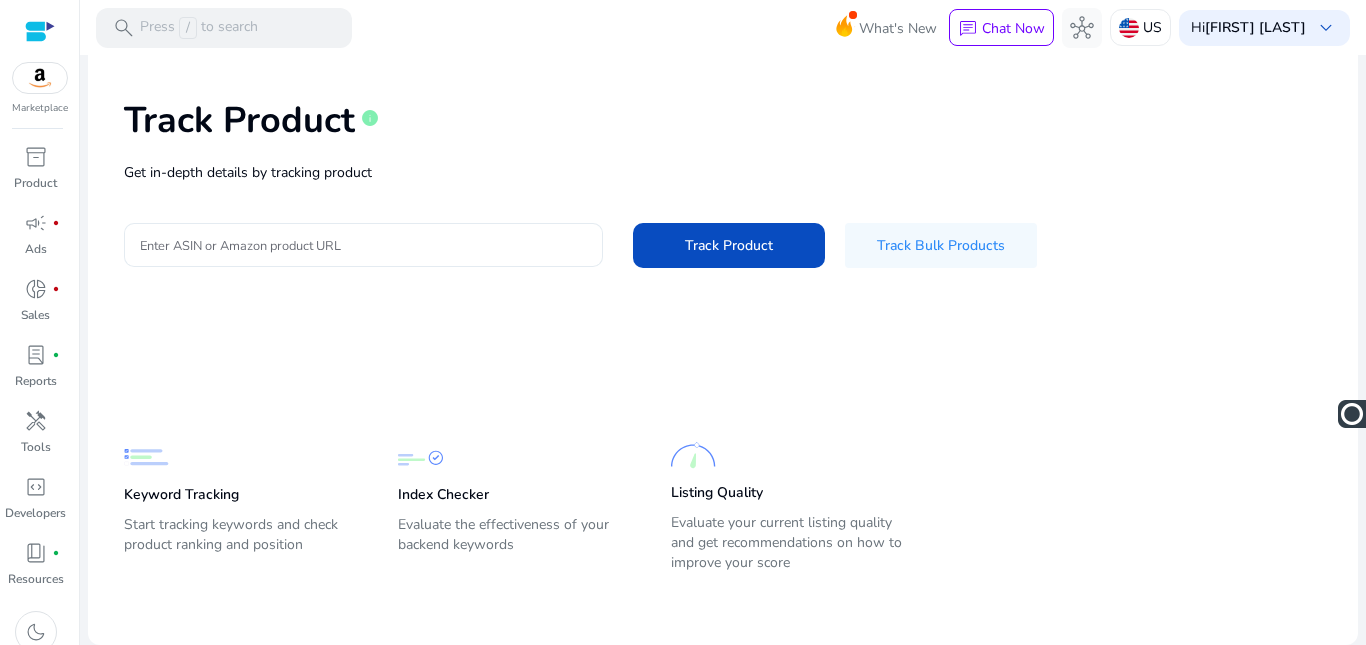 click 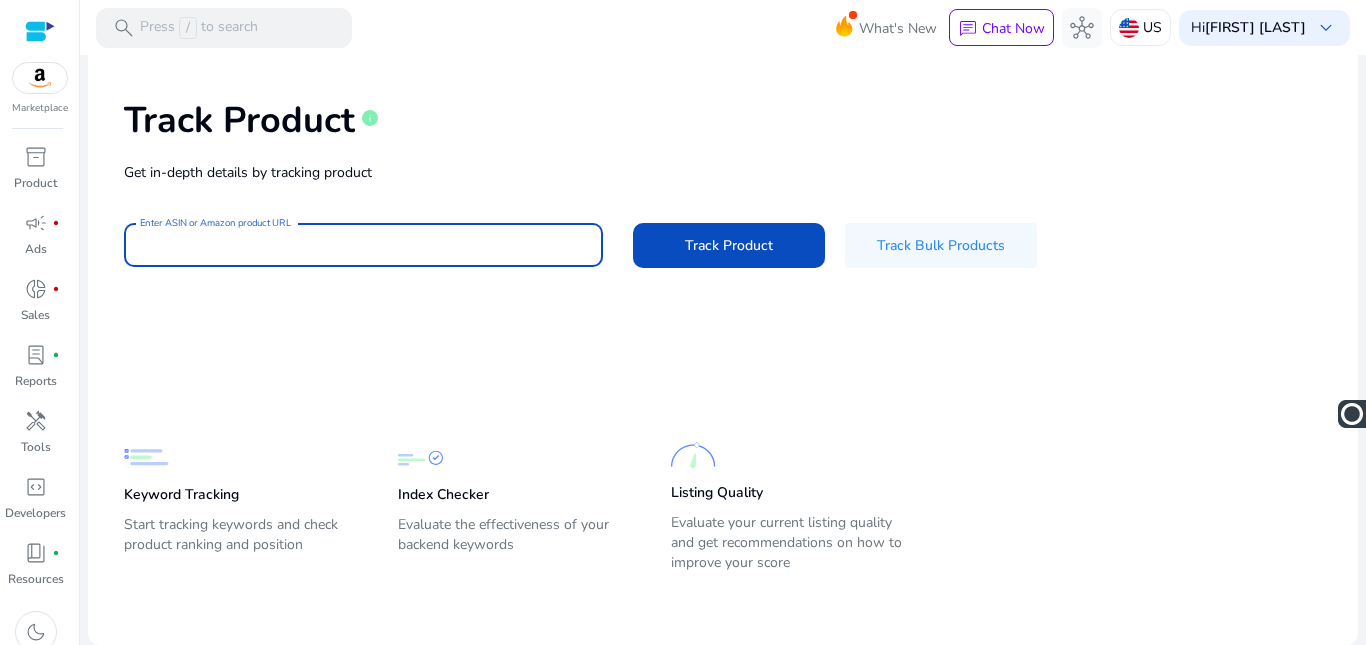 click on "Enter ASIN or Amazon product URL" at bounding box center (363, 245) 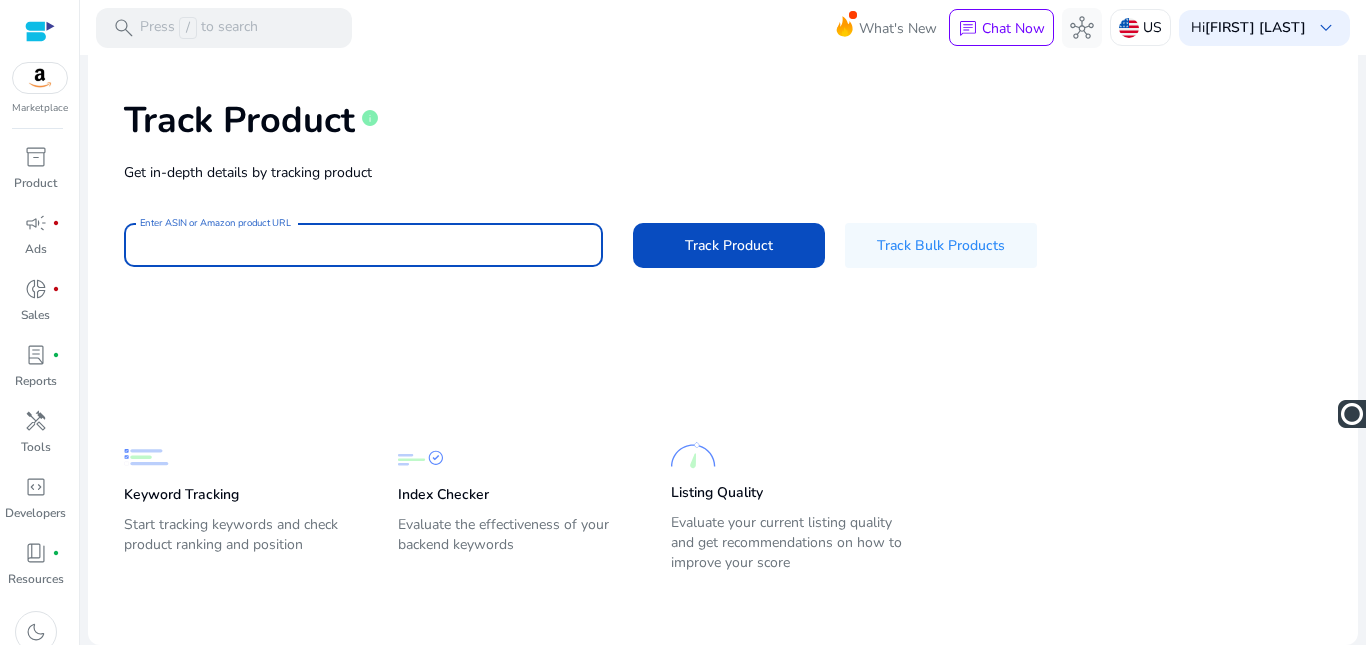 click on "Enter ASIN or Amazon product URL" at bounding box center (363, 245) 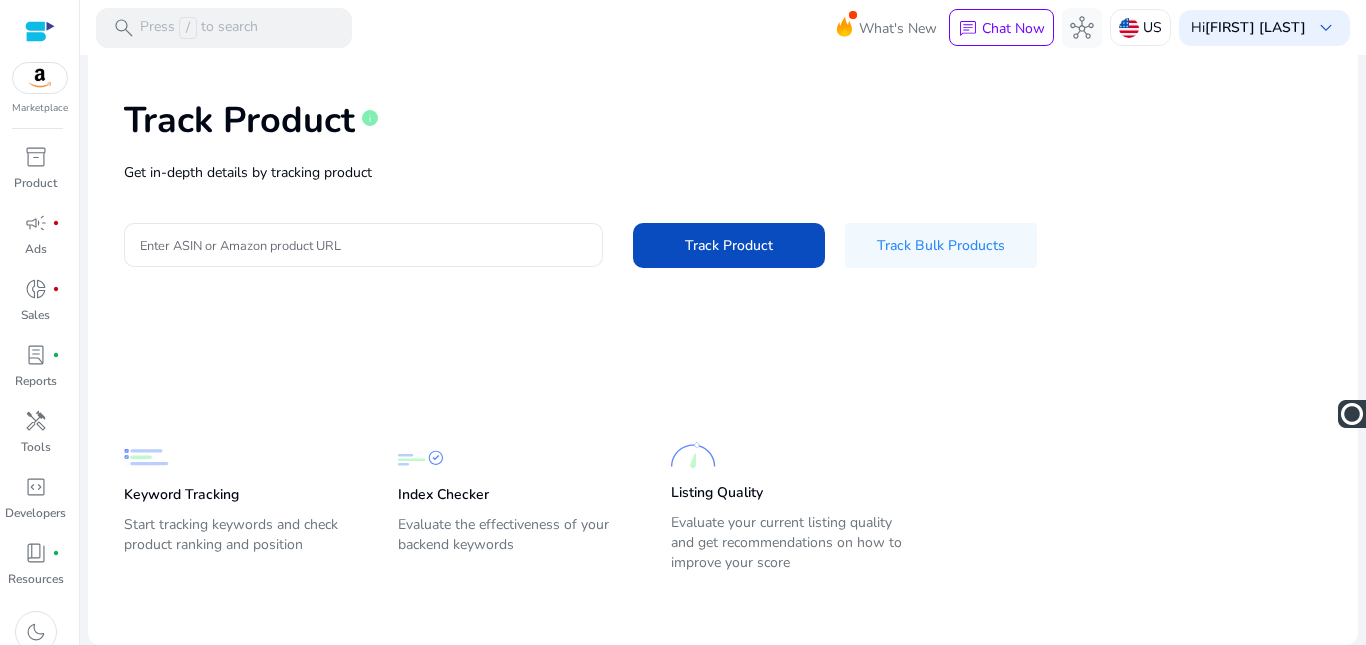 drag, startPoint x: 136, startPoint y: 247, endPoint x: 108, endPoint y: 214, distance: 43.27817 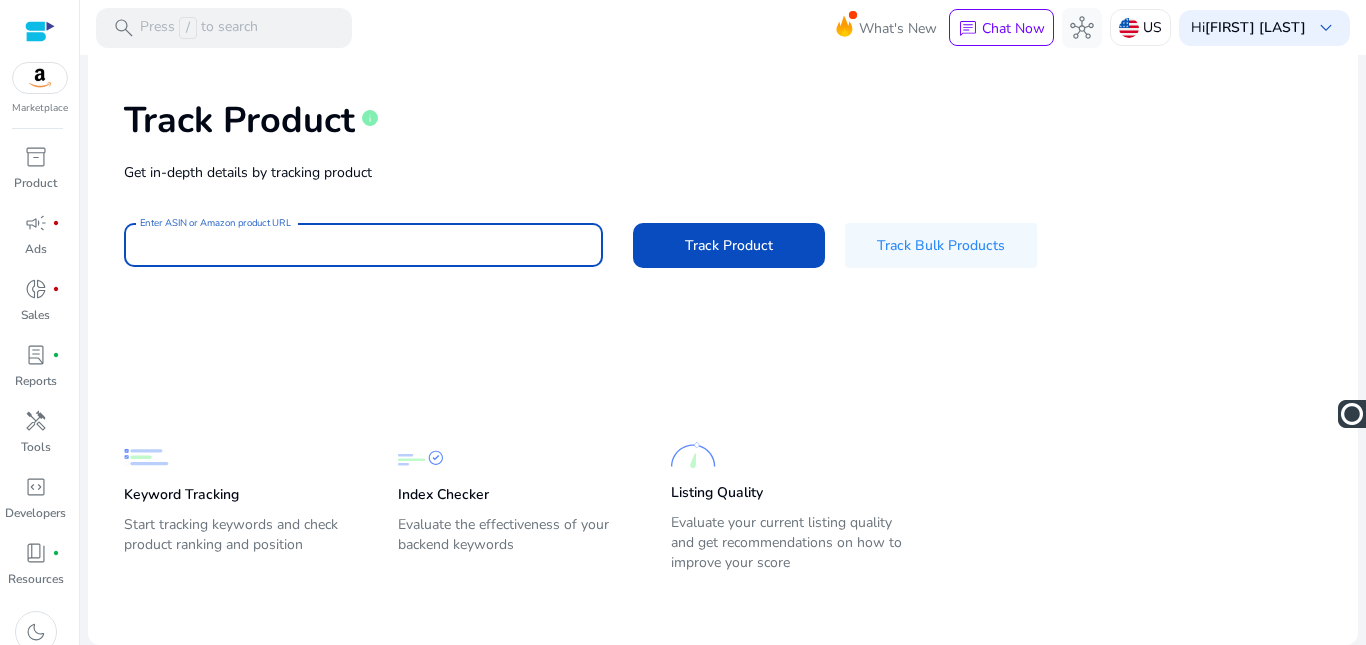 click on "Enter ASIN or Amazon product URL" at bounding box center [363, 245] 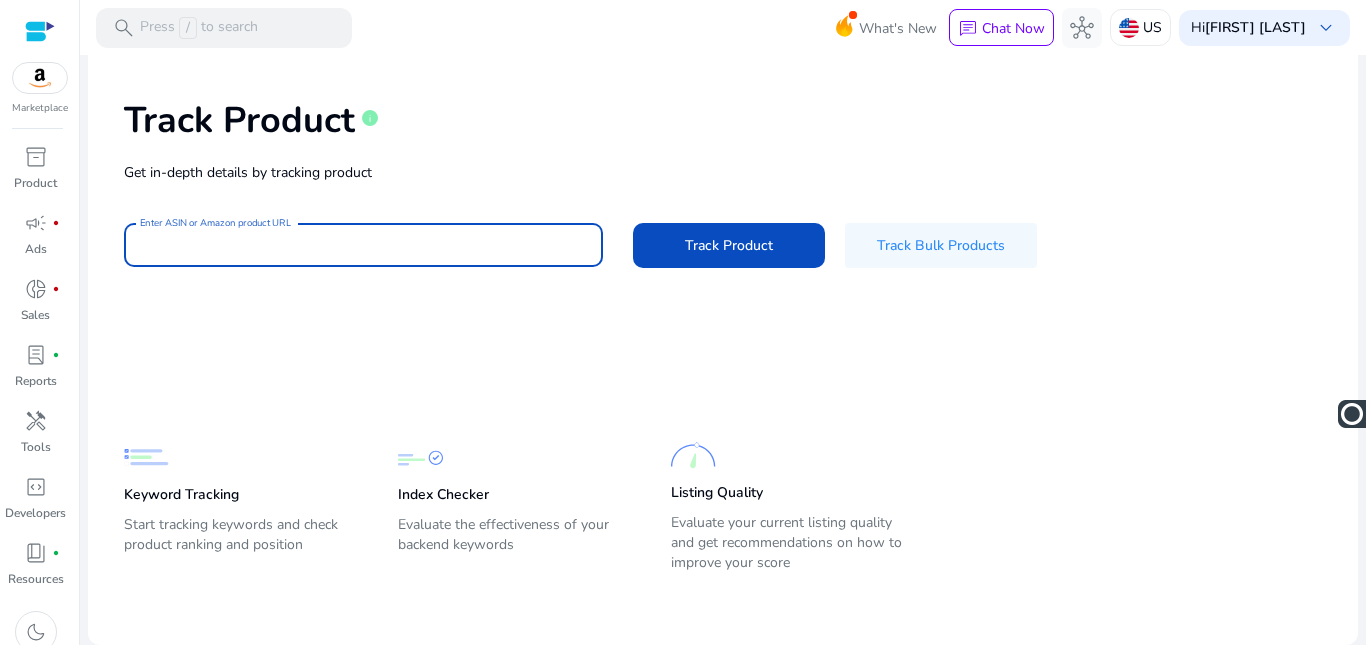 paste on "**********" 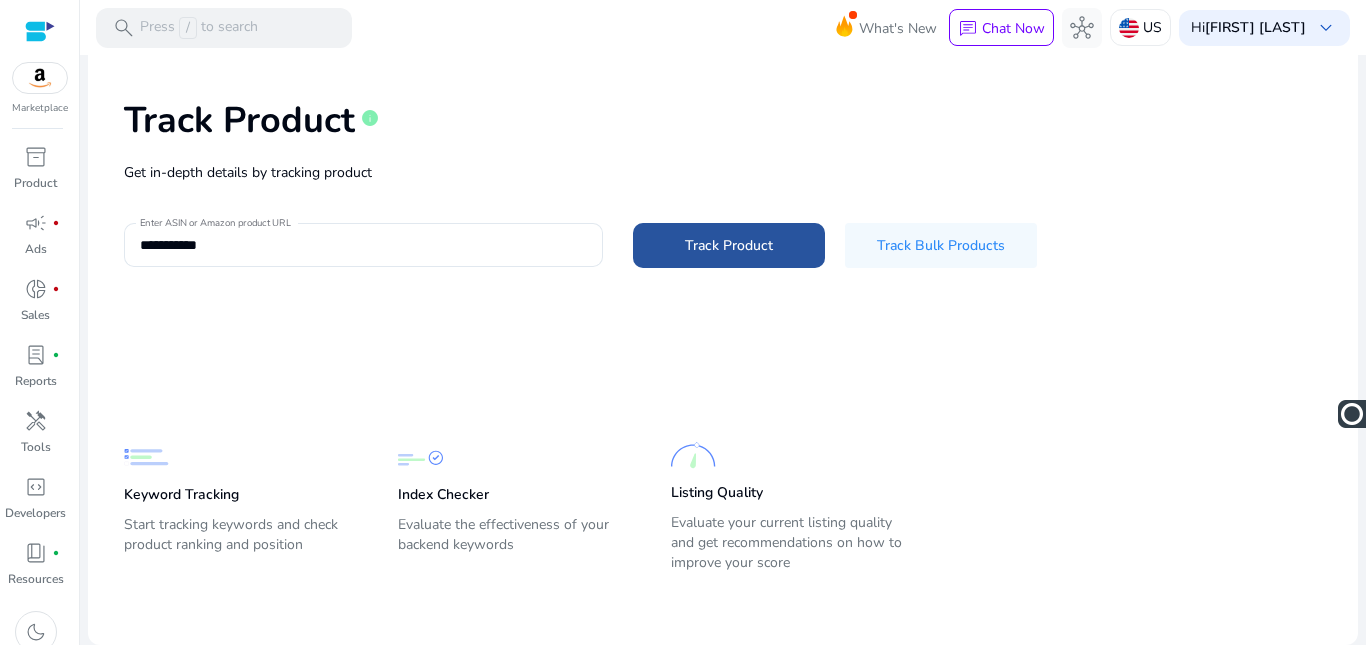 click on "Track Product" 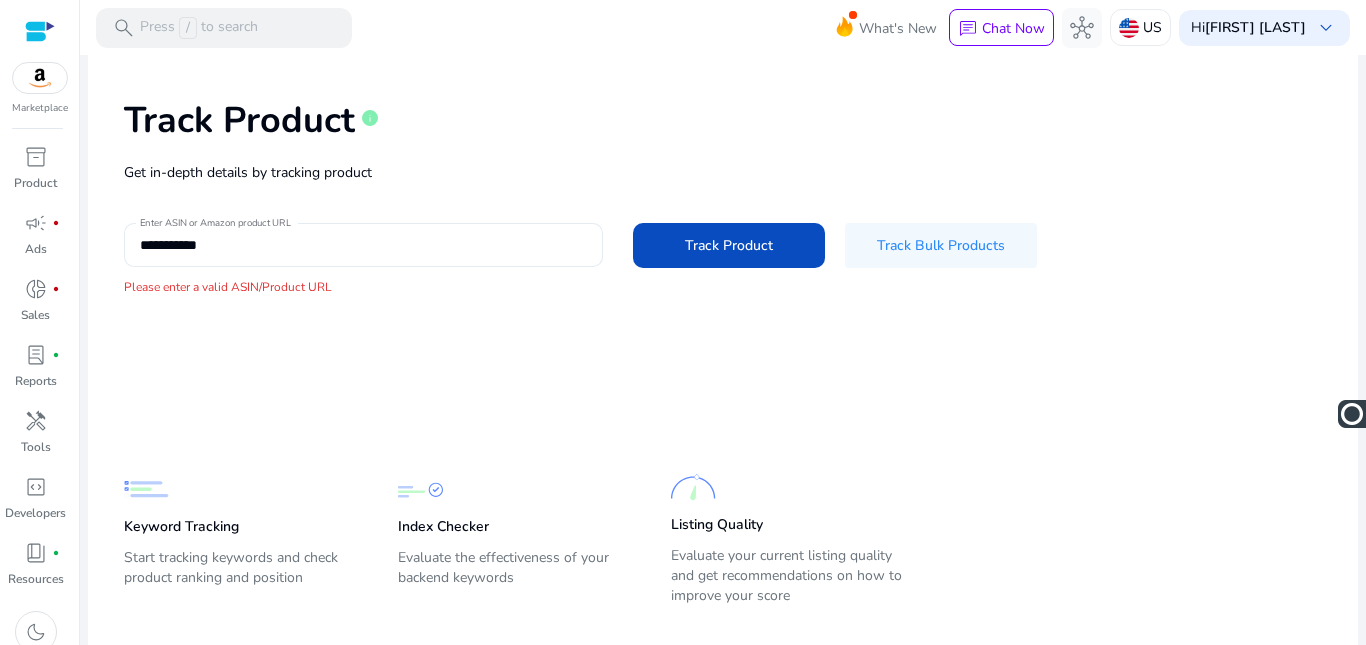click on "**********" at bounding box center [363, 245] 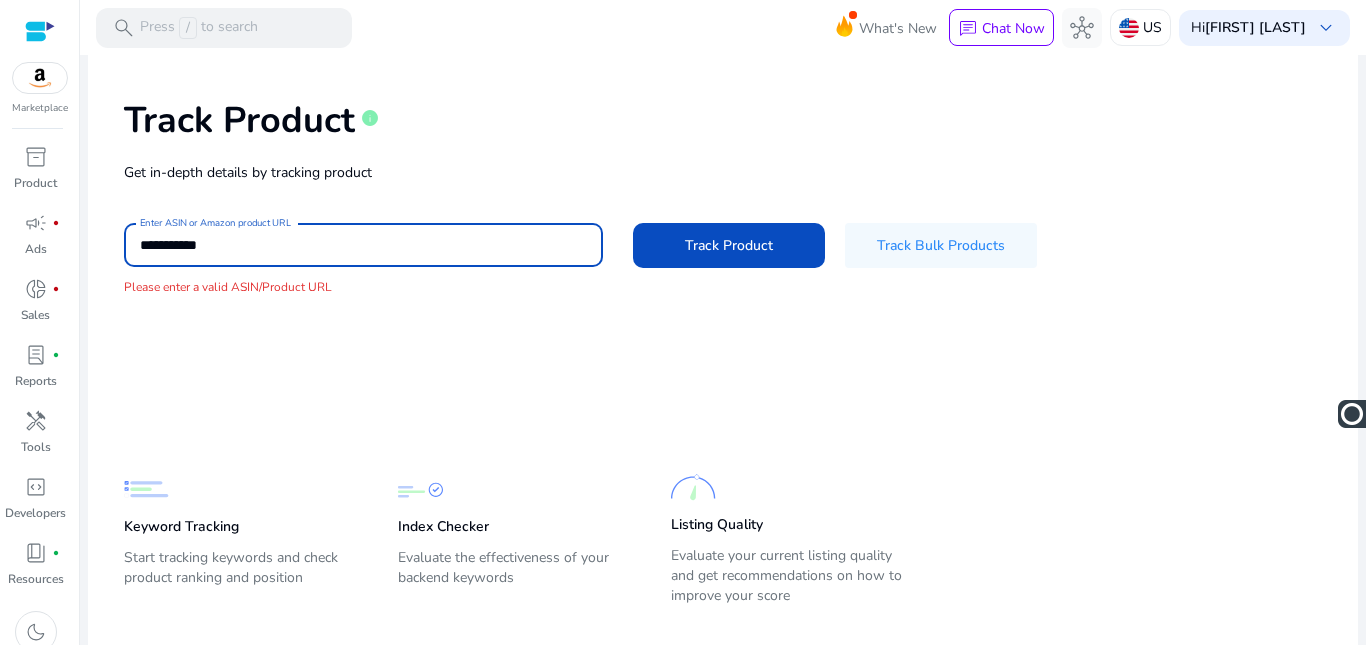click on "**********" at bounding box center [363, 245] 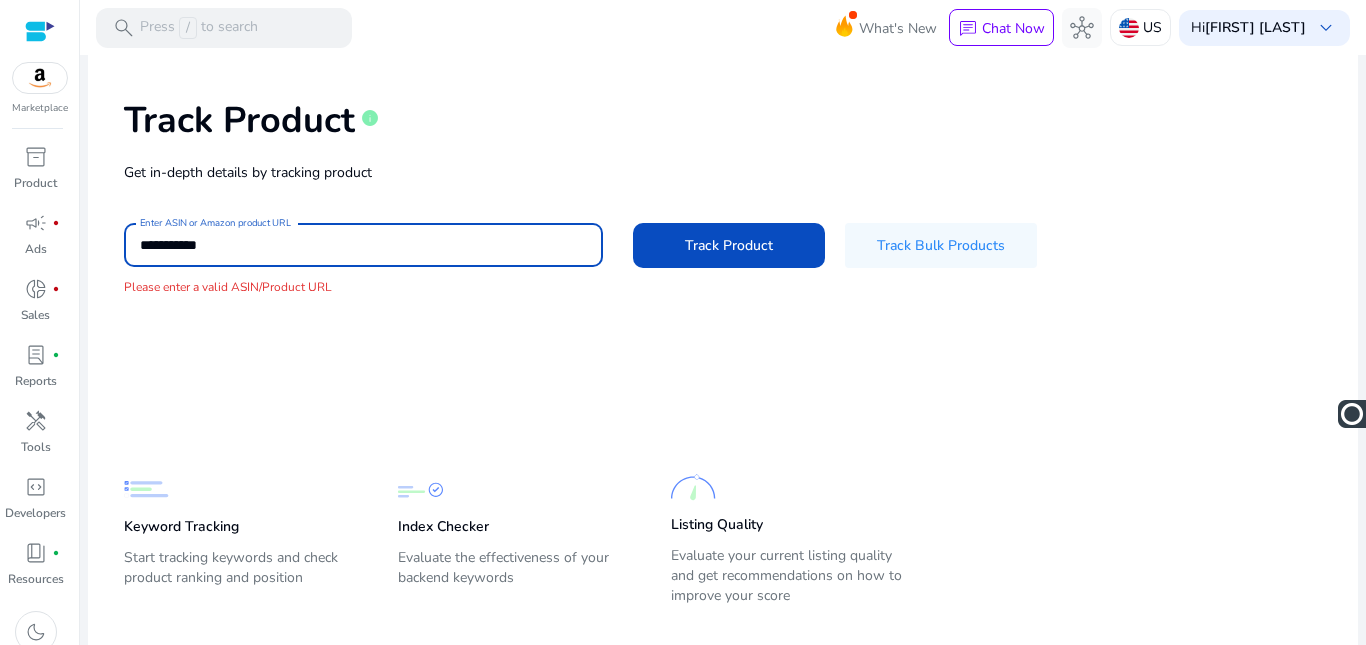 paste on "**********" 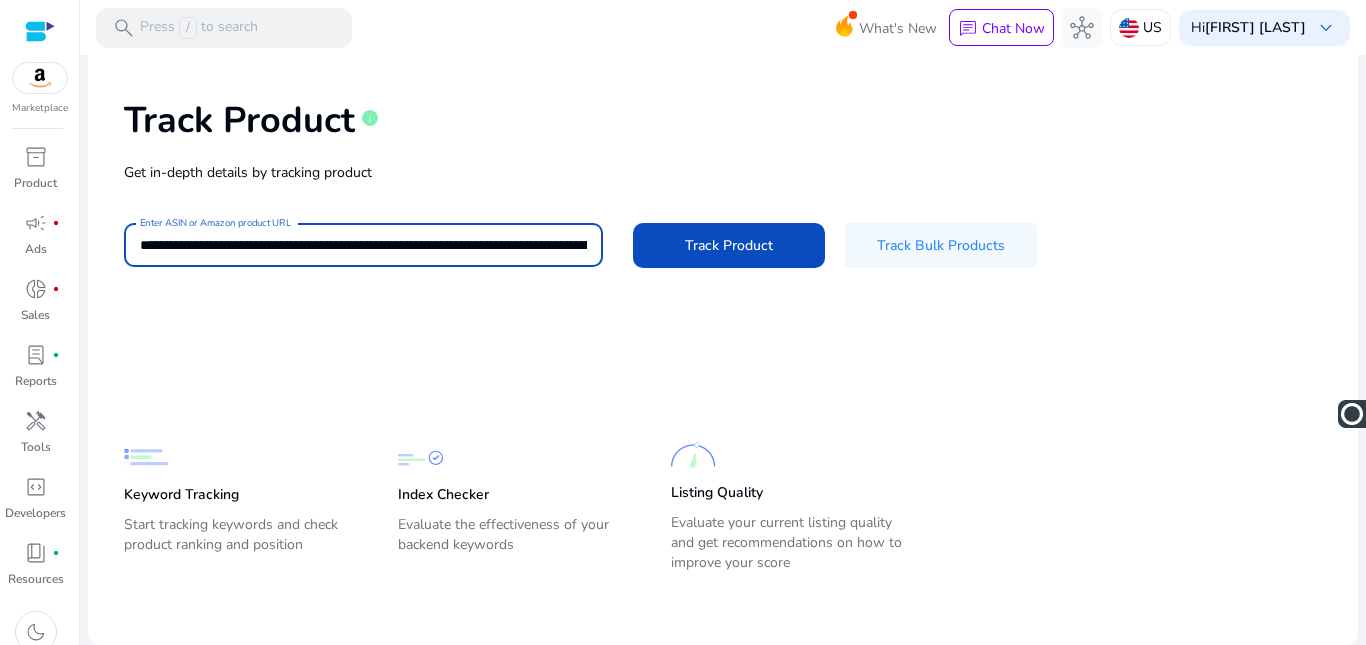 scroll, scrollTop: 0, scrollLeft: 1319, axis: horizontal 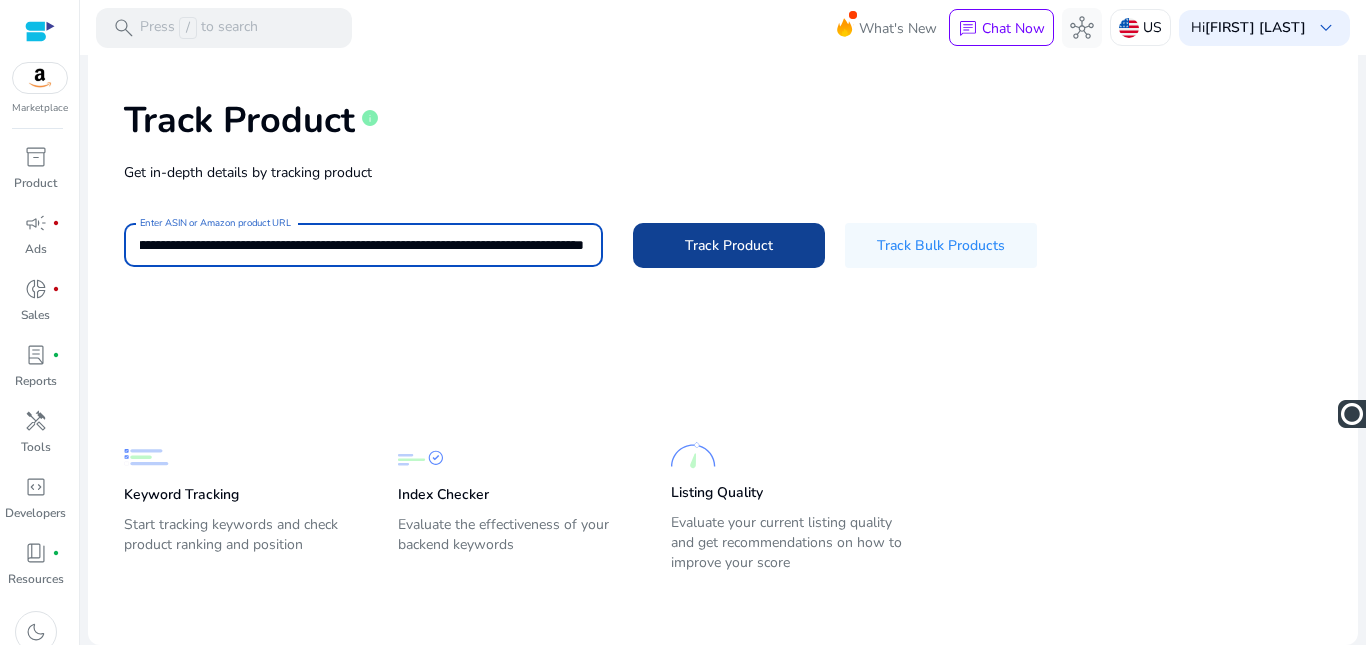 type on "**********" 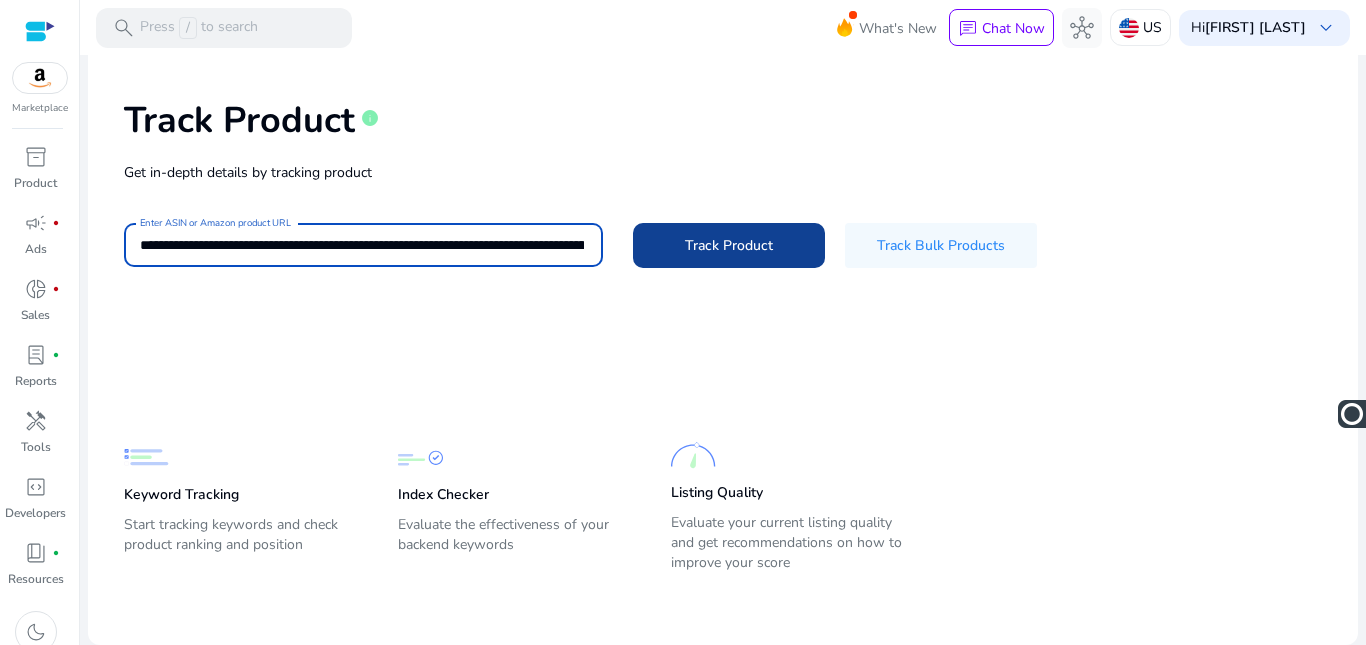 click 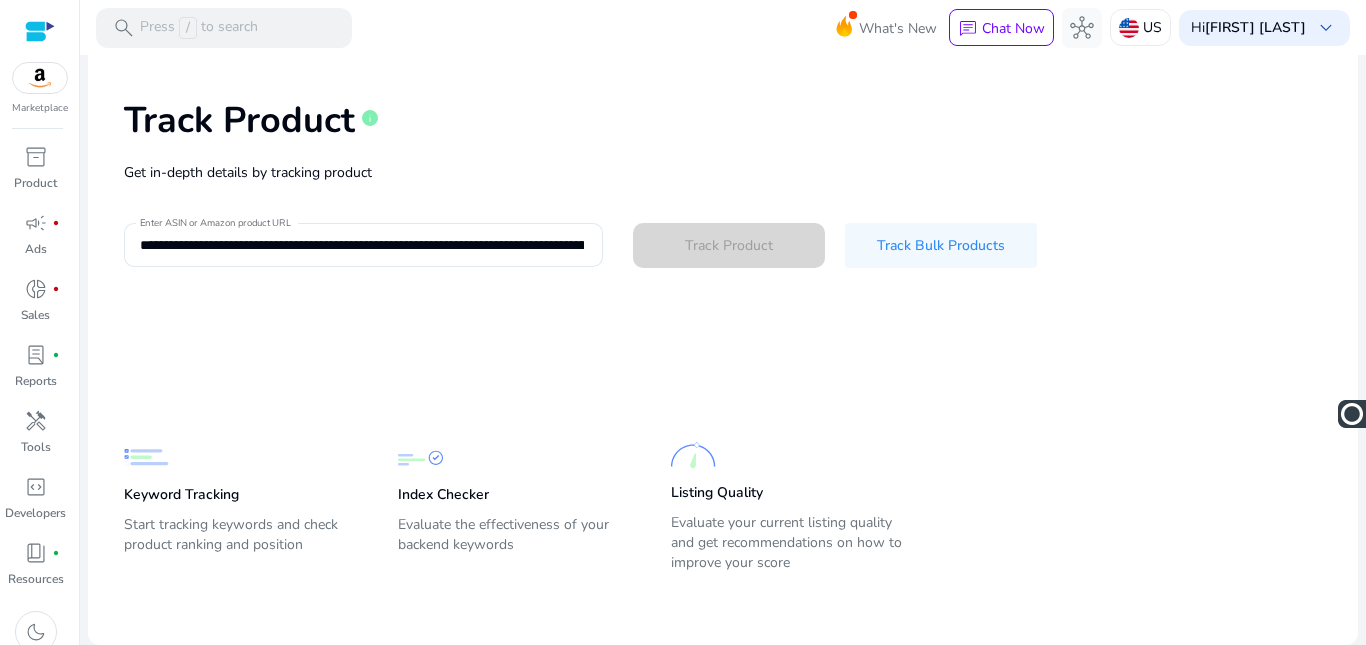 type 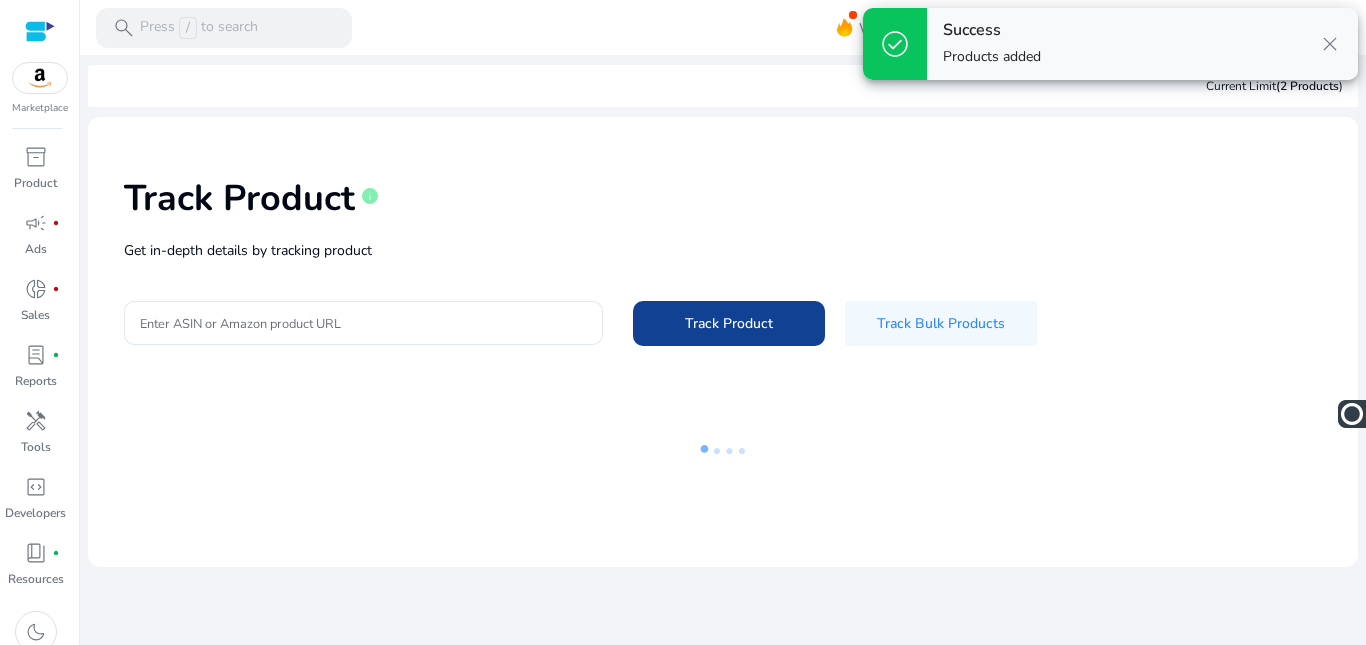 scroll, scrollTop: 0, scrollLeft: 0, axis: both 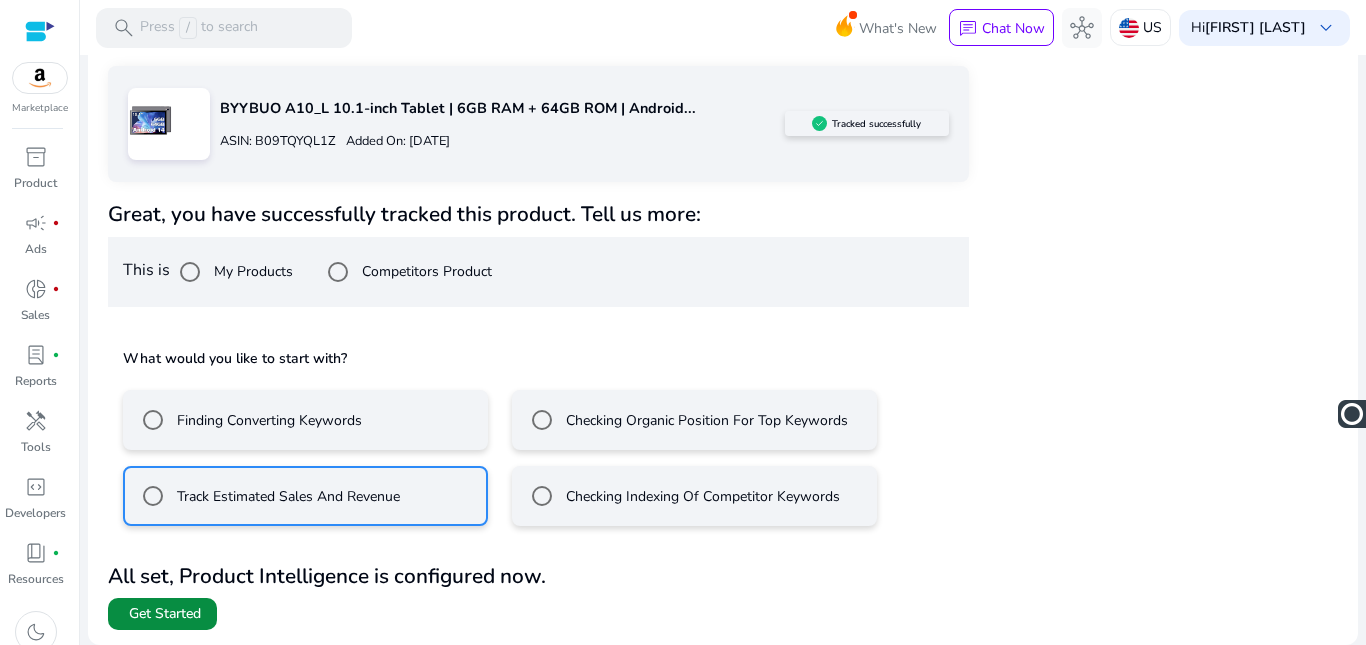 click on "Get Started" at bounding box center (165, 614) 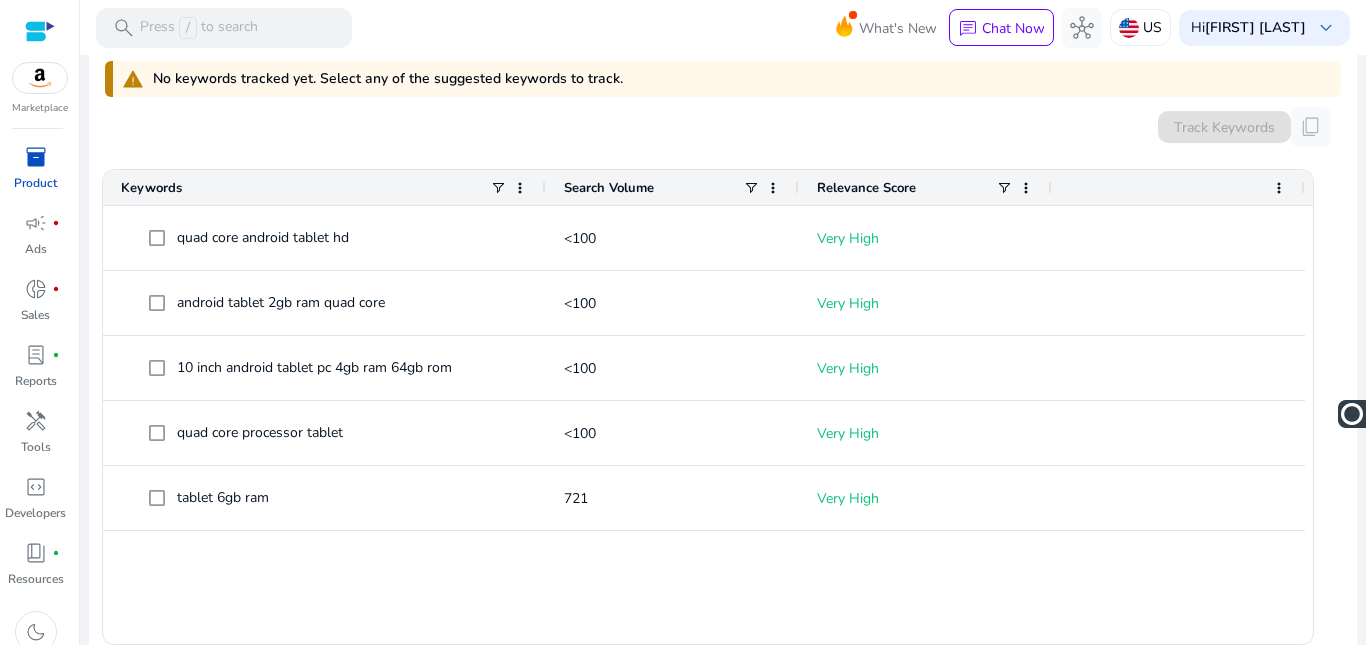 scroll, scrollTop: 0, scrollLeft: 0, axis: both 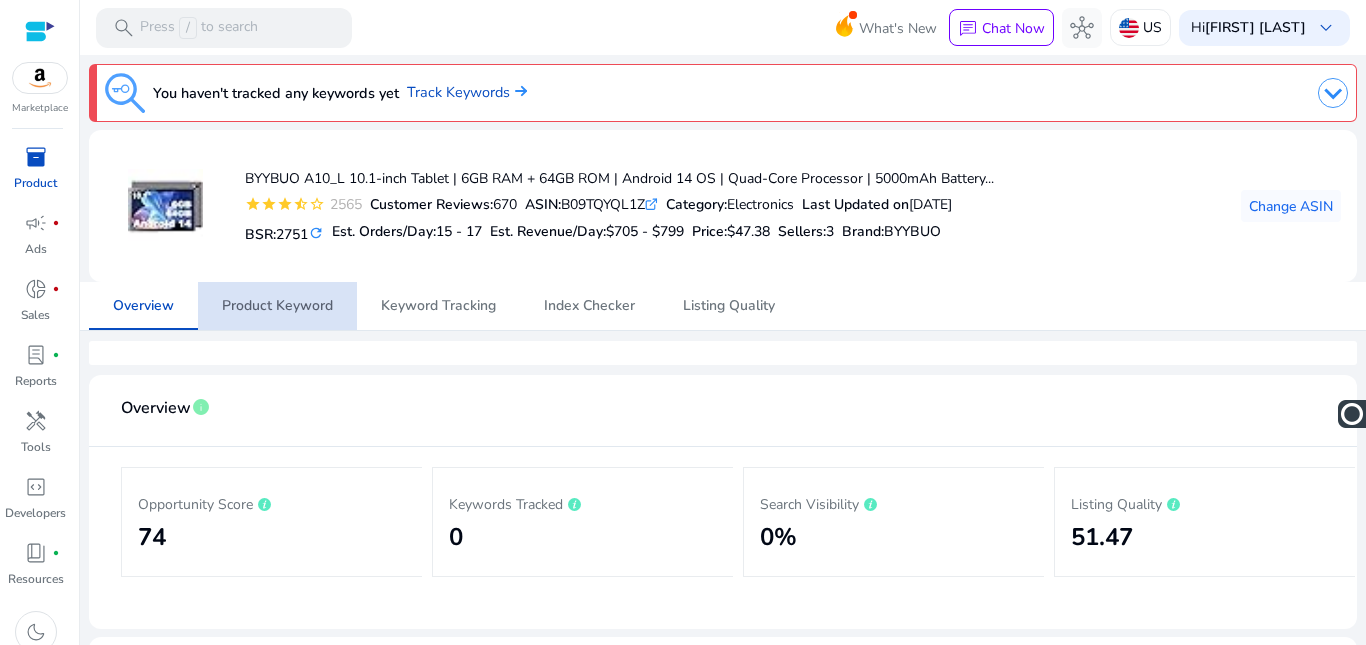 click on "Product Keyword" at bounding box center (277, 306) 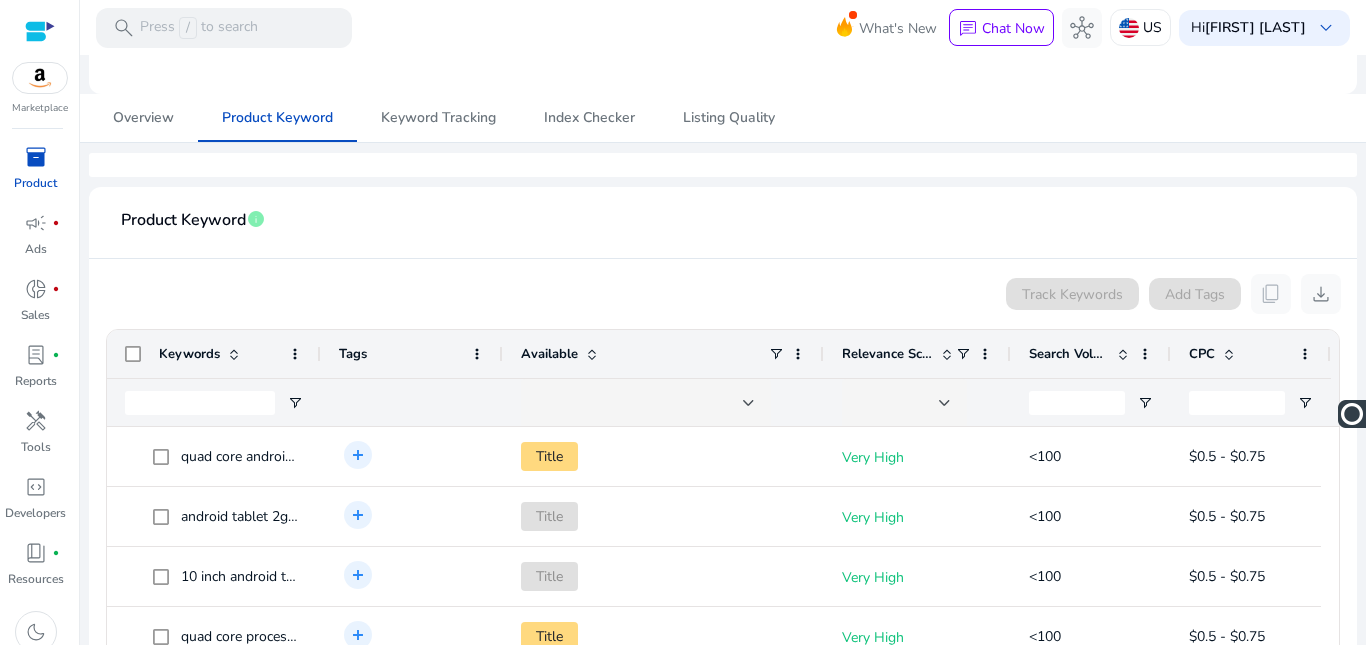 scroll, scrollTop: 374, scrollLeft: 0, axis: vertical 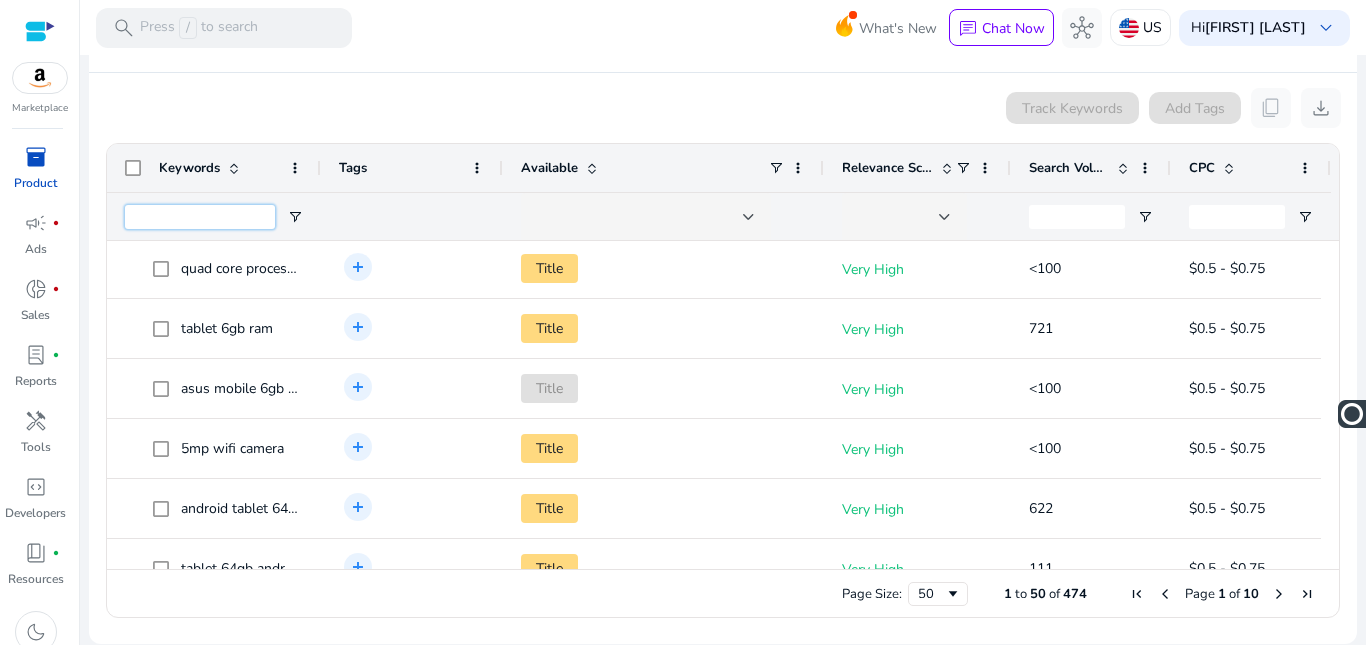 drag, startPoint x: 148, startPoint y: 228, endPoint x: 301, endPoint y: -53, distance: 319.95312 